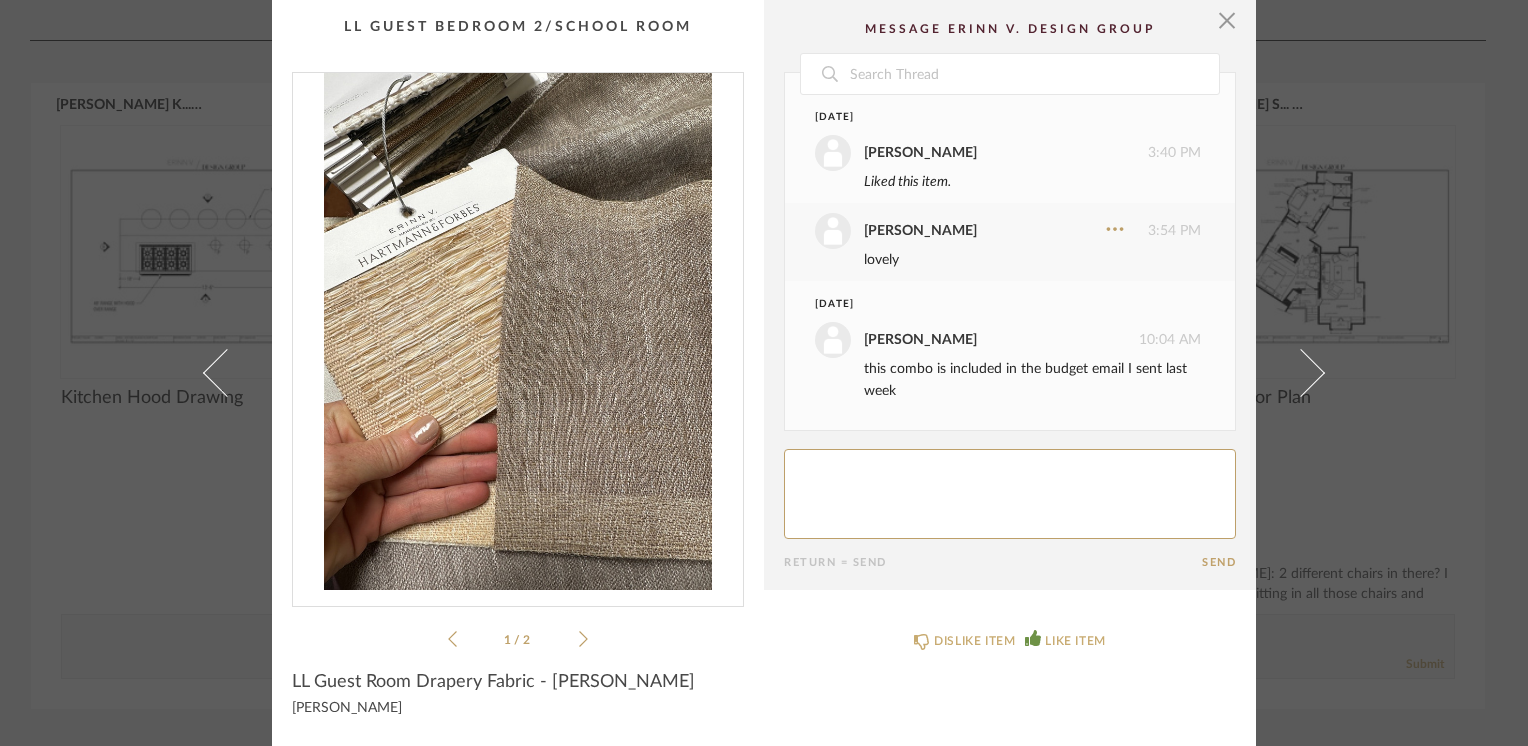 scroll, scrollTop: 0, scrollLeft: 0, axis: both 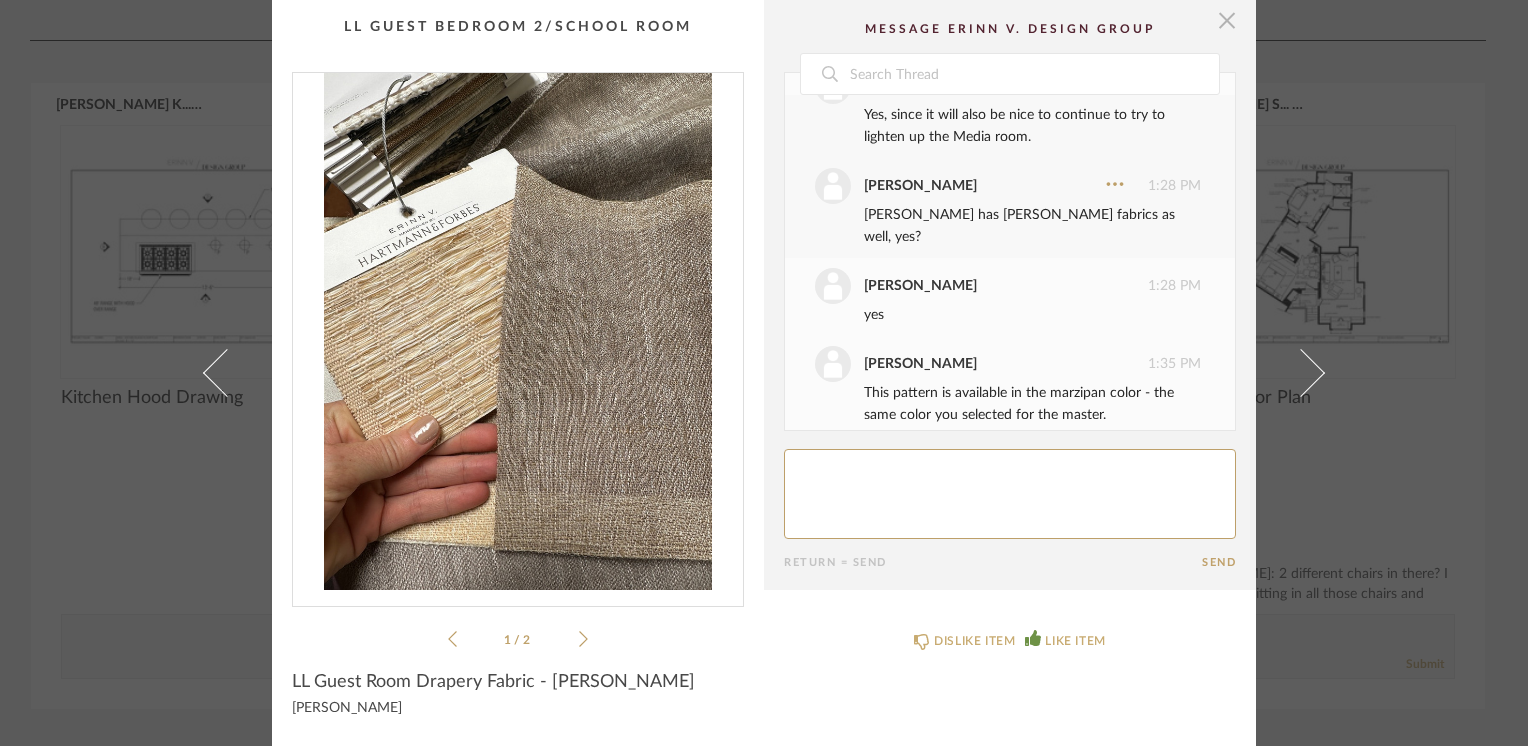 click at bounding box center (1227, 20) 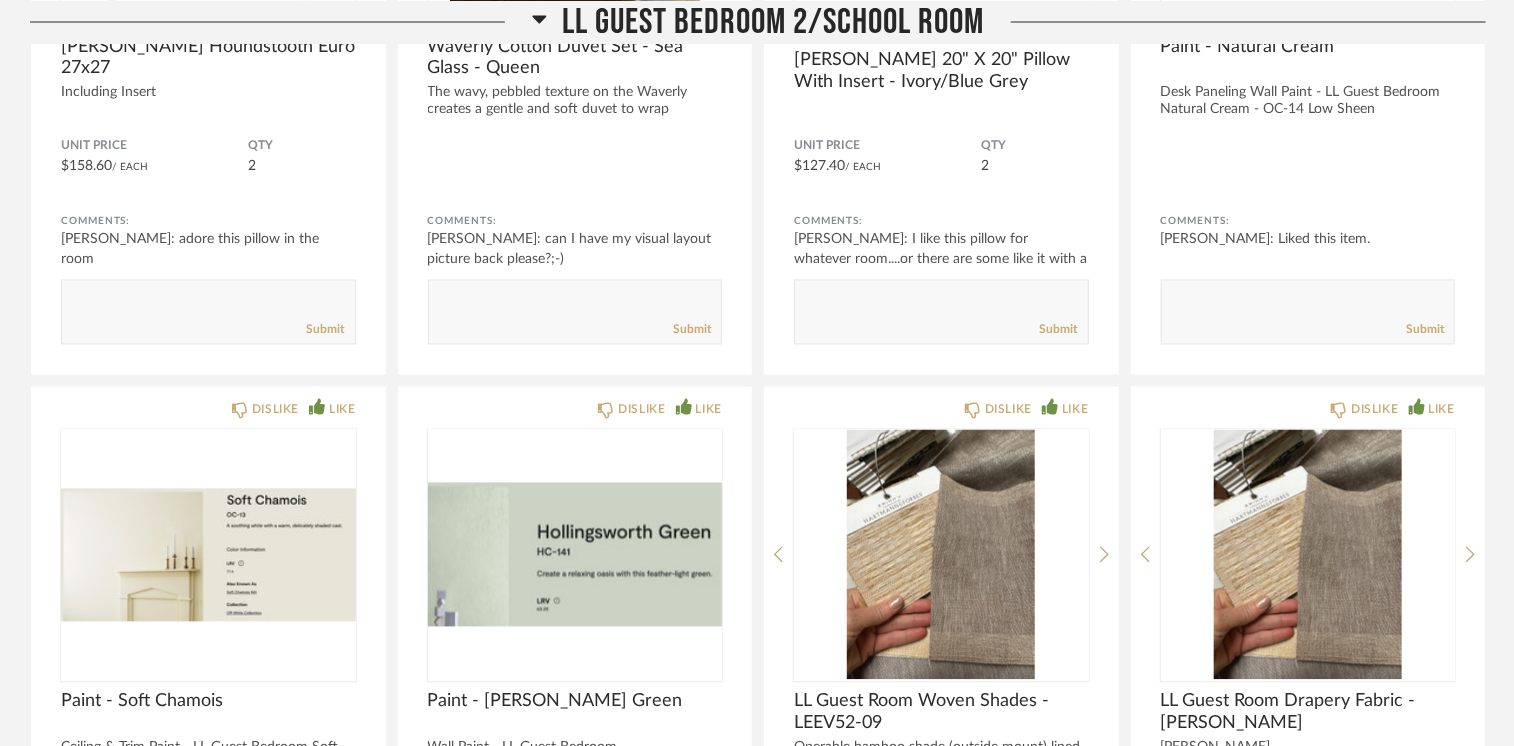 scroll, scrollTop: 9635, scrollLeft: 0, axis: vertical 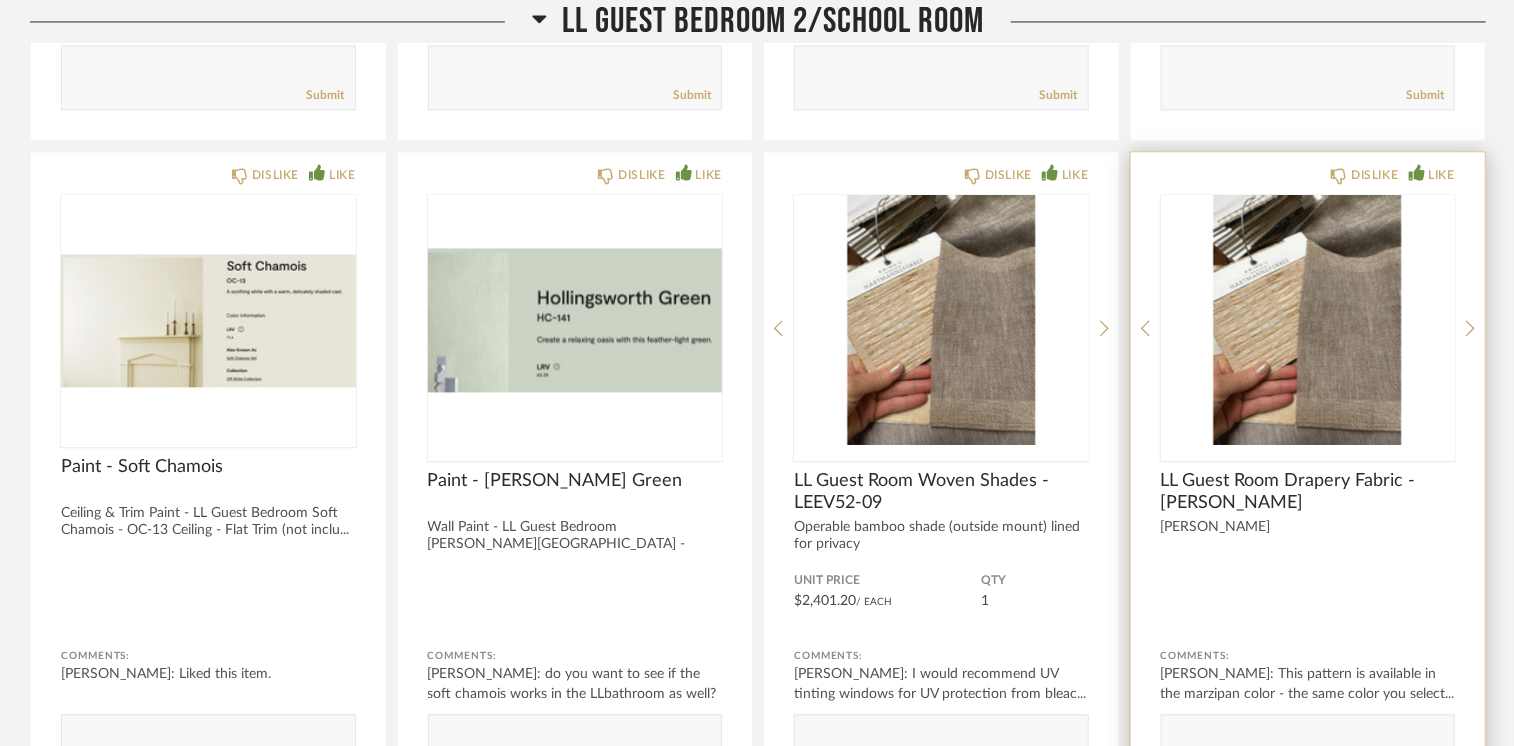 click 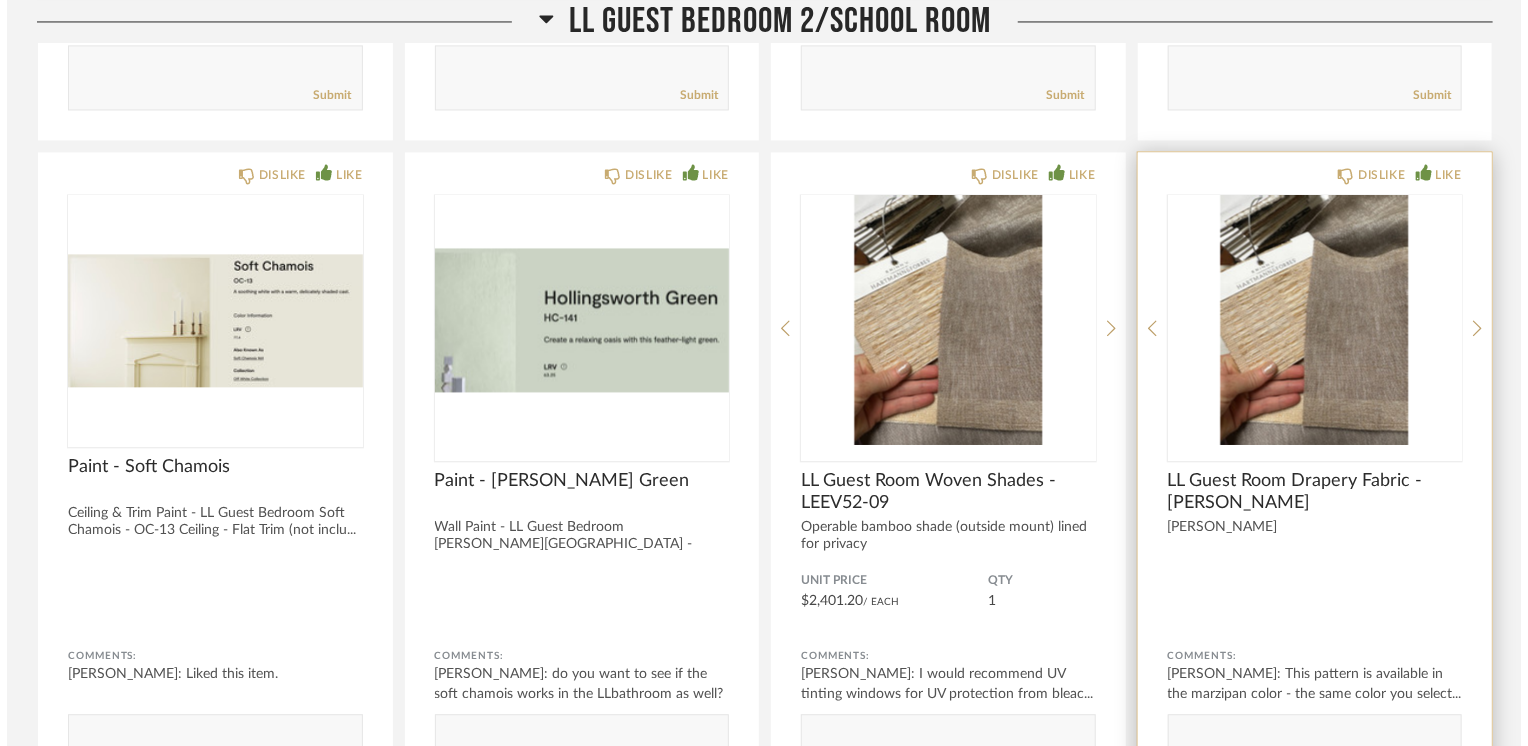 scroll, scrollTop: 0, scrollLeft: 0, axis: both 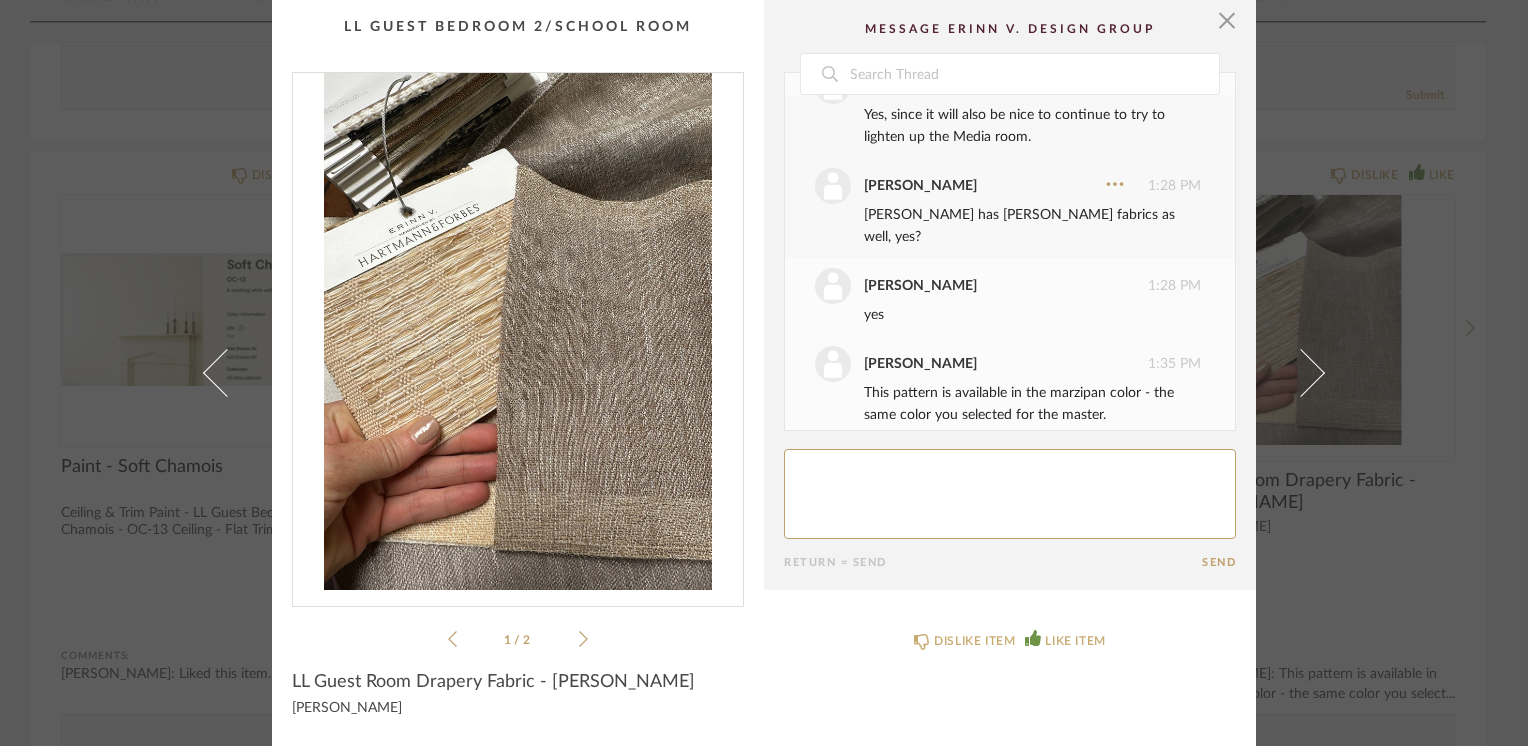 click 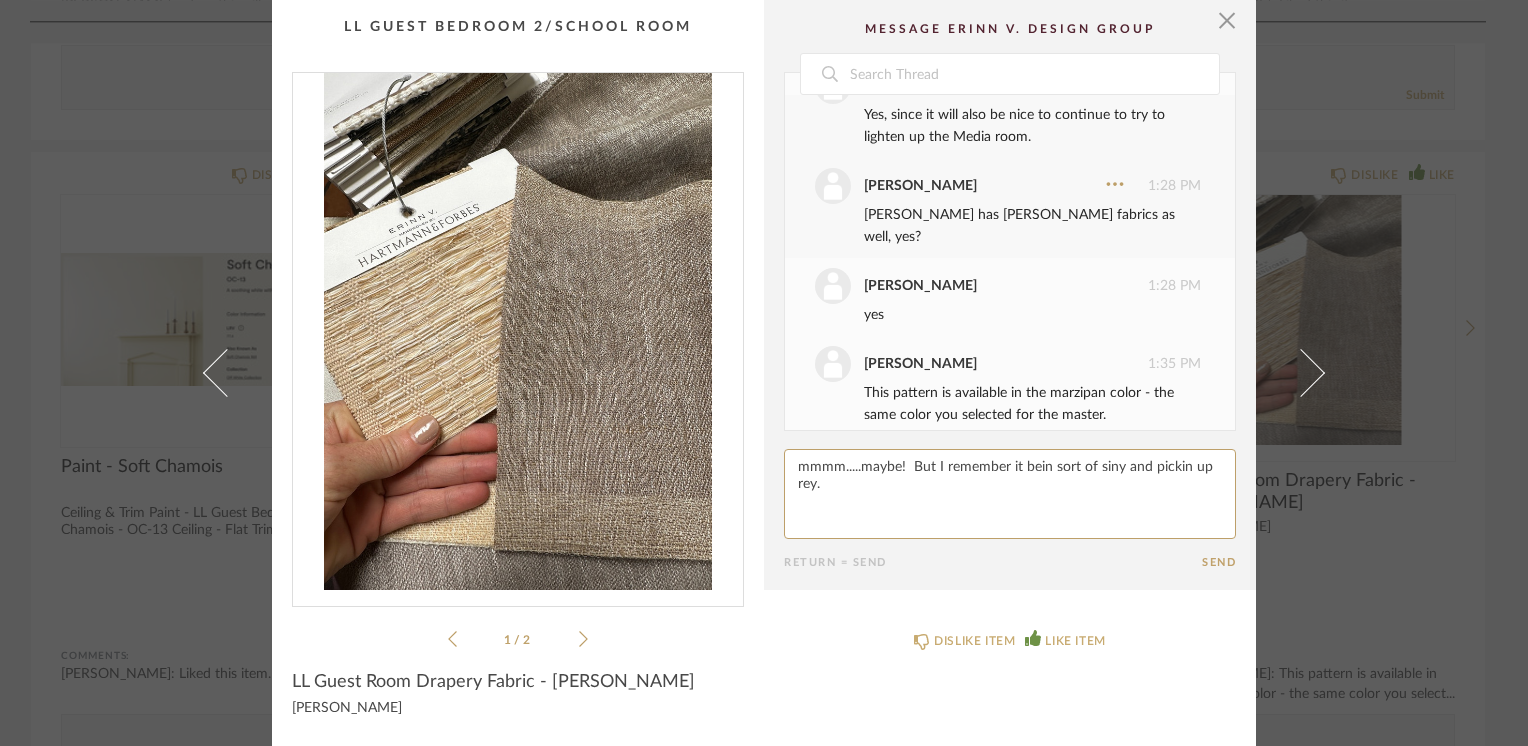 paste on "h" 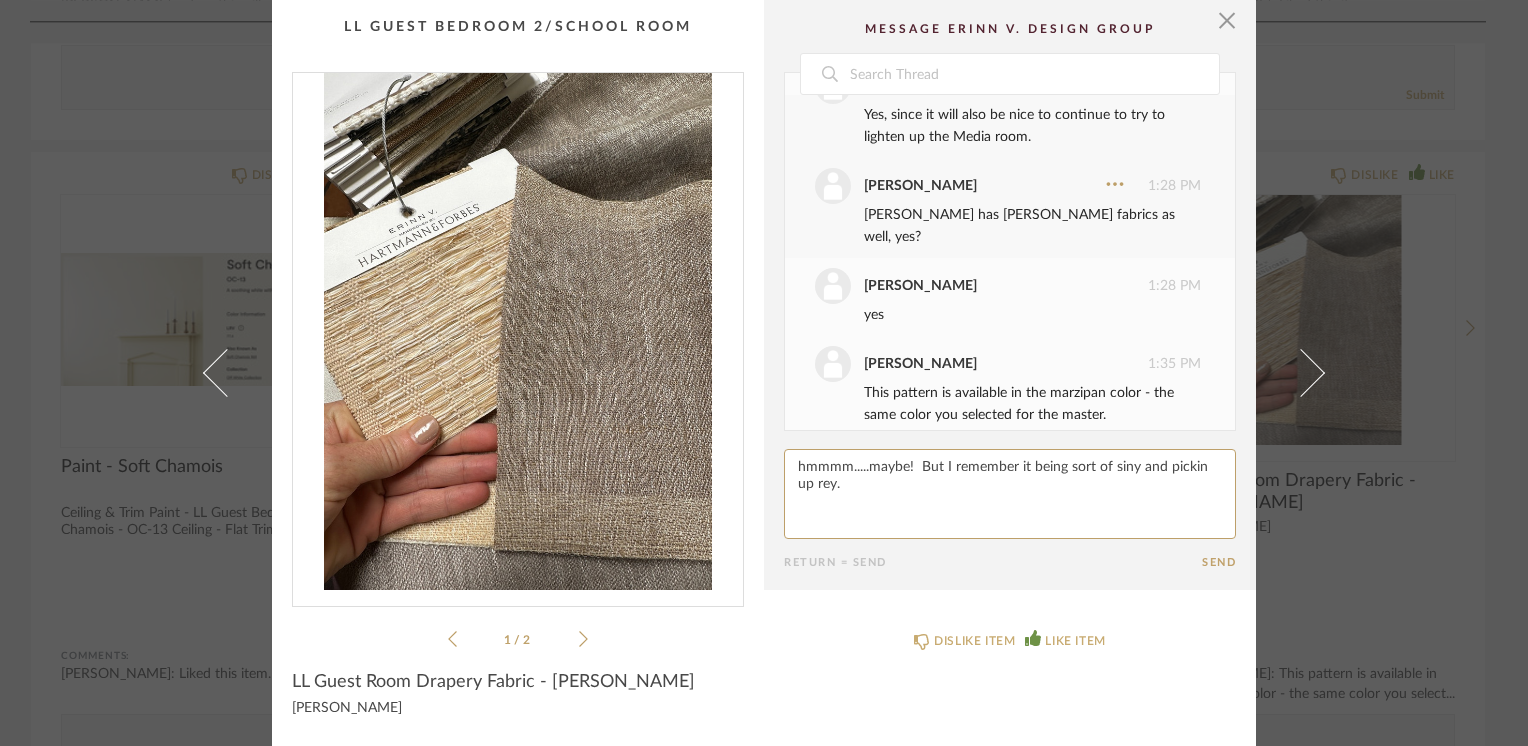 paste on "h" 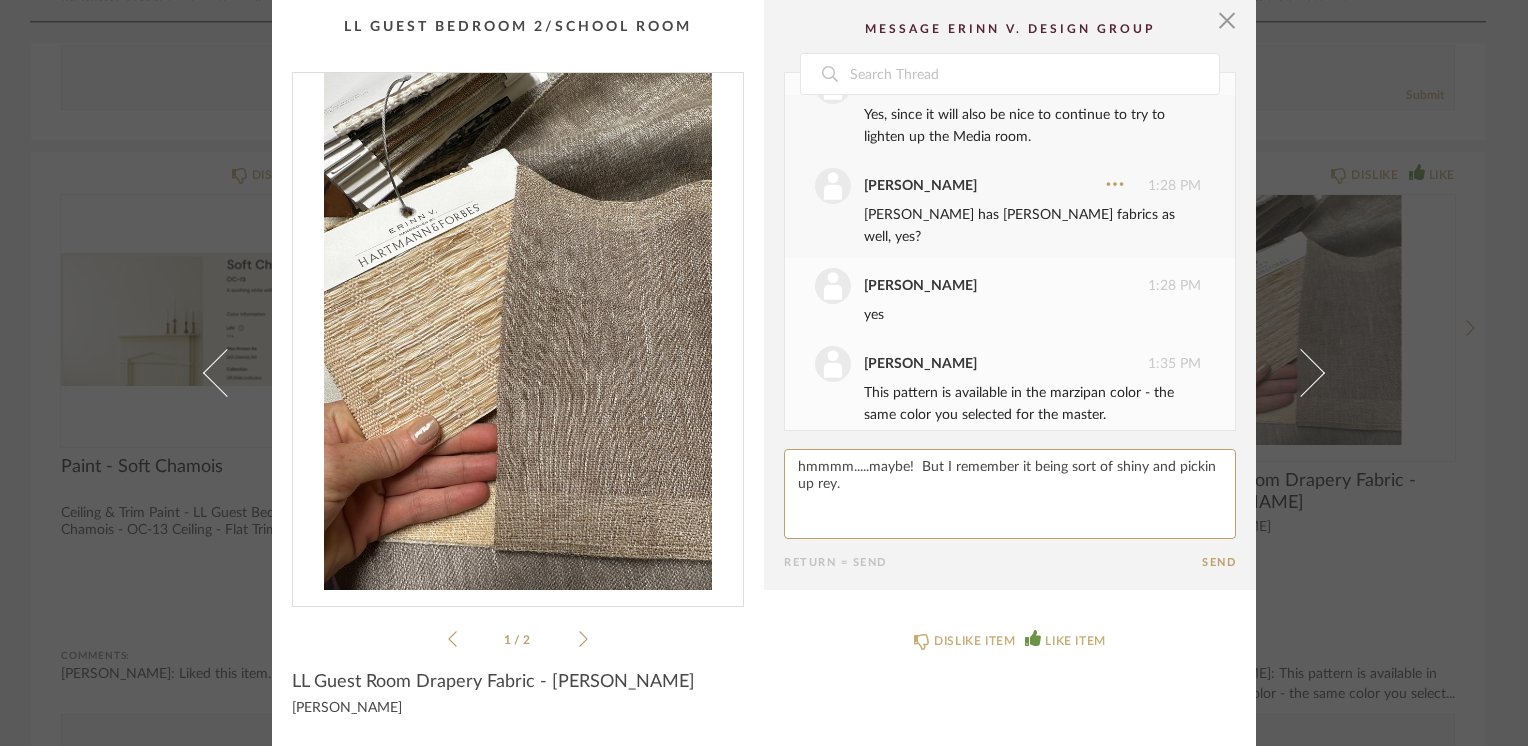 click 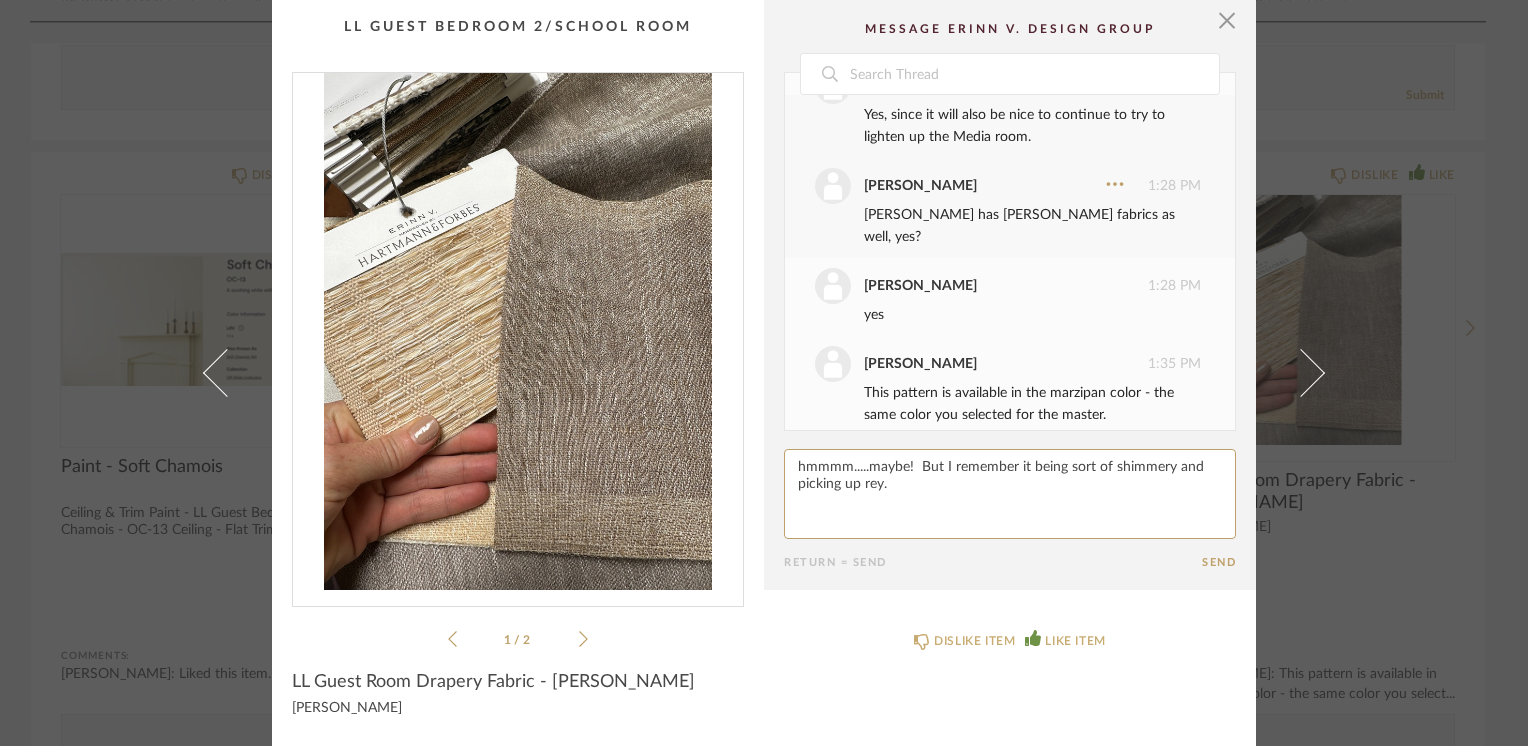 click 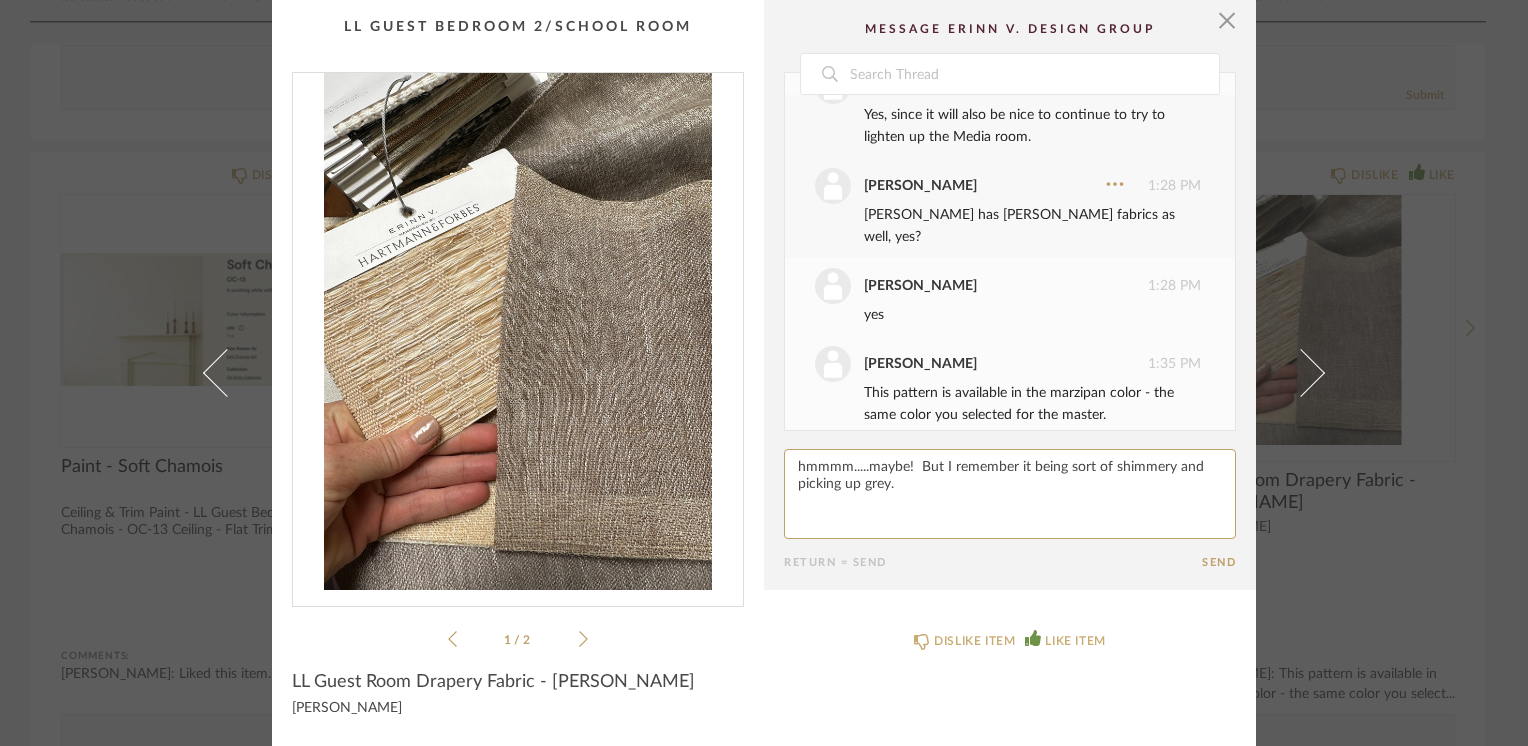 click 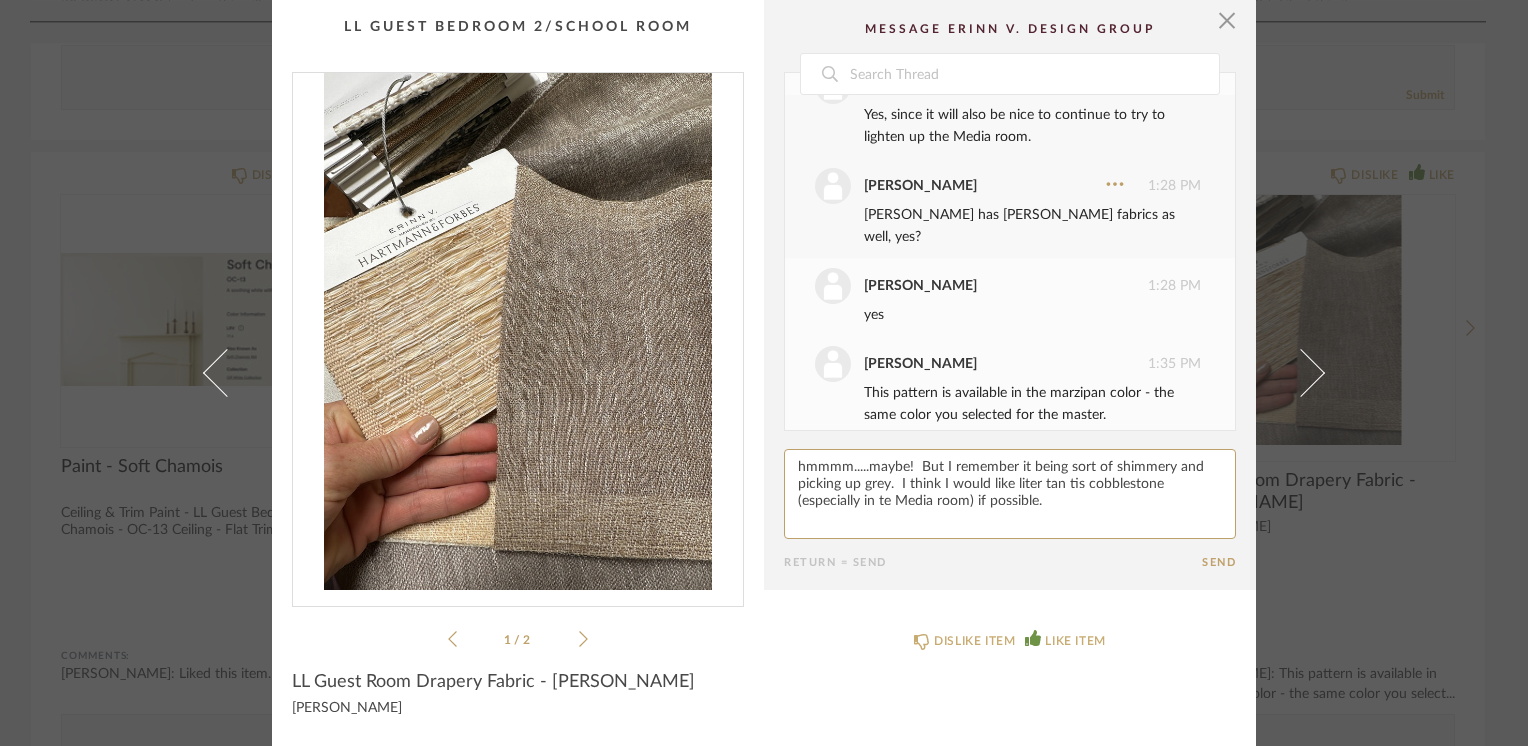 paste on "g" 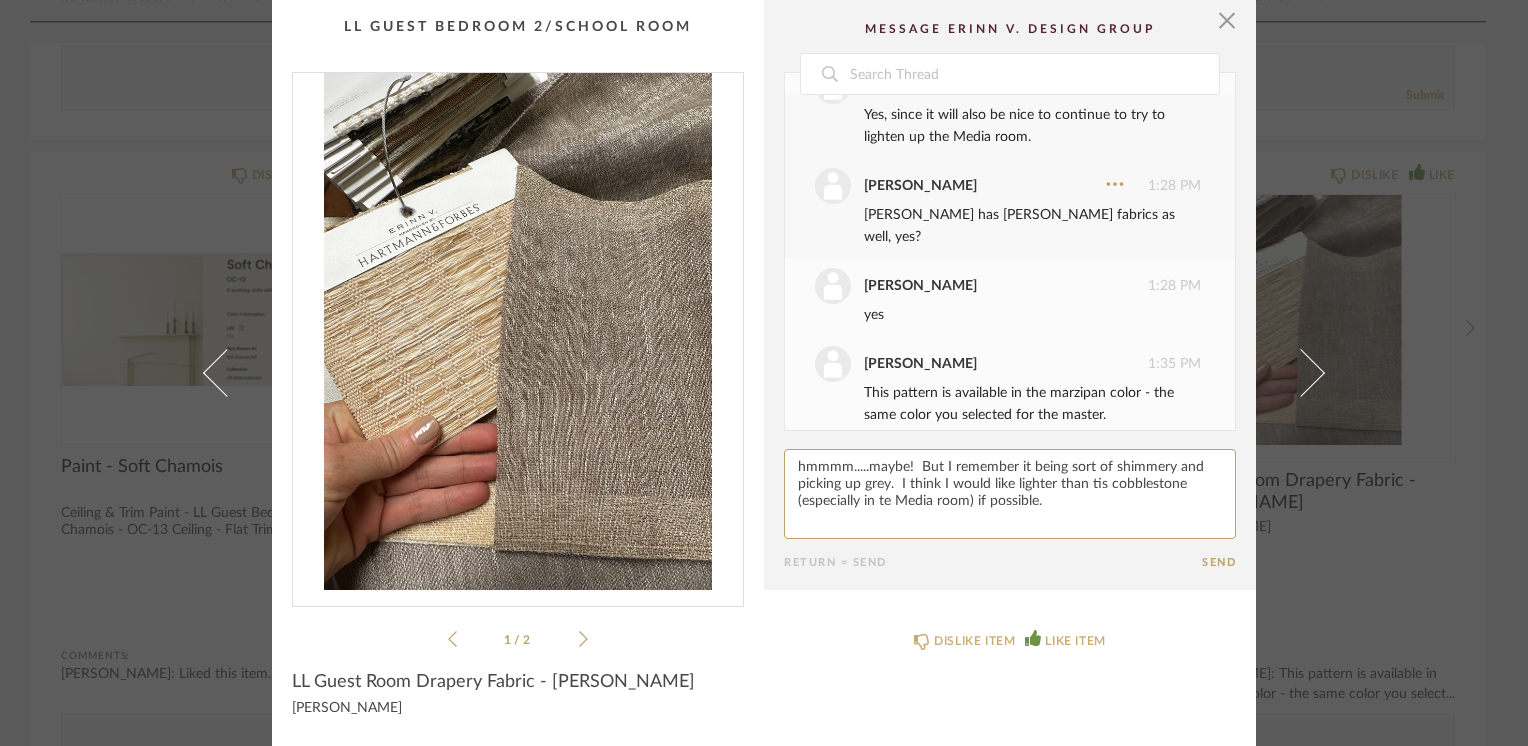 click 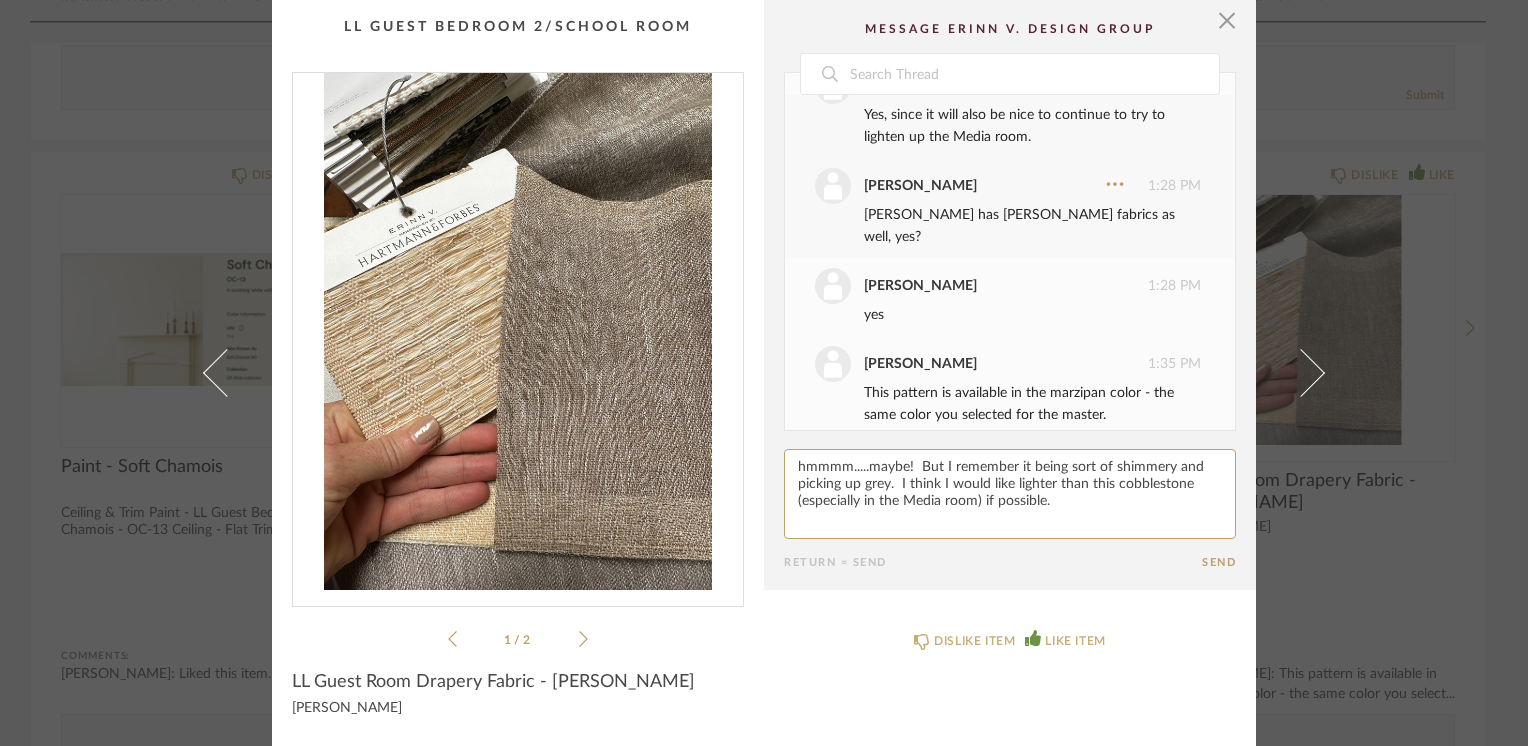 click 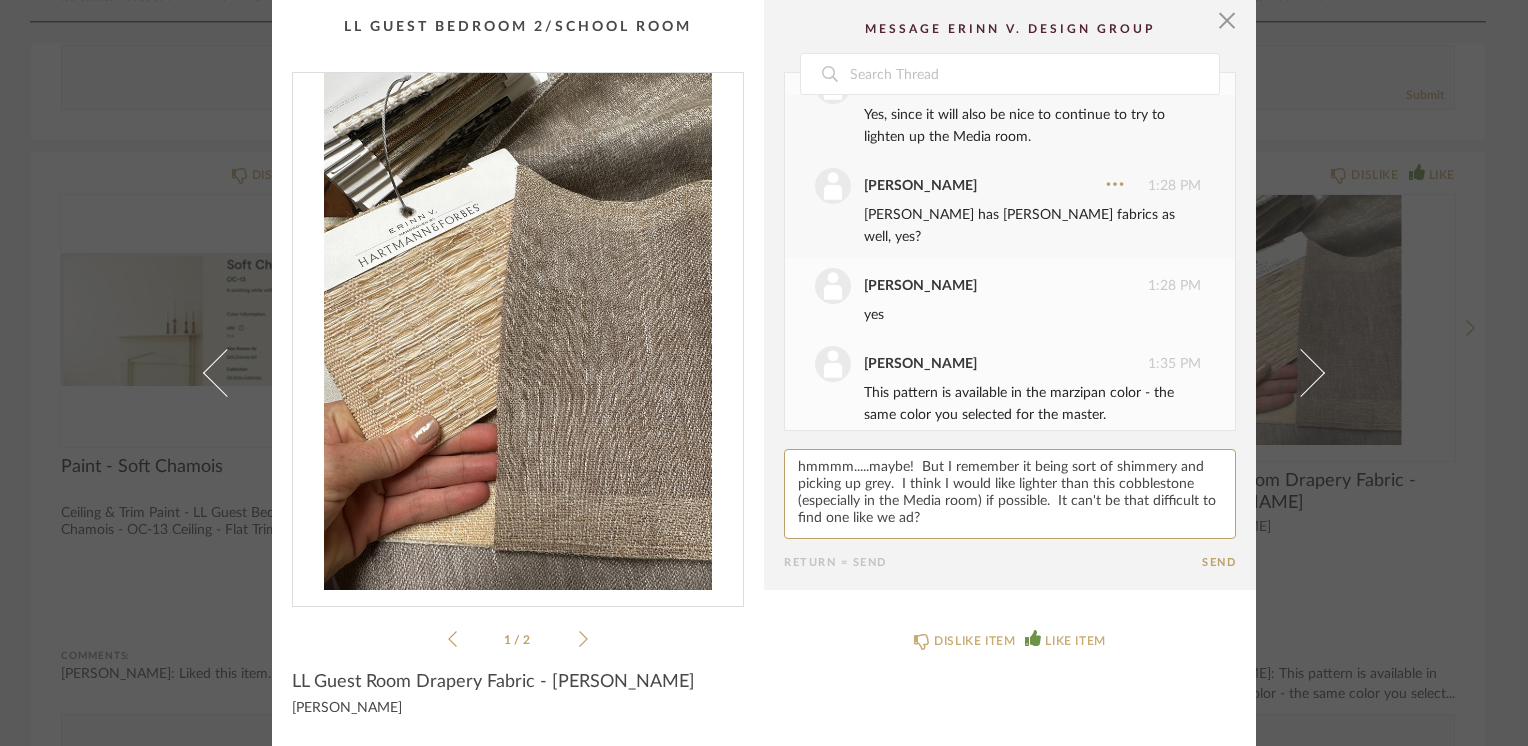 paste on "h" 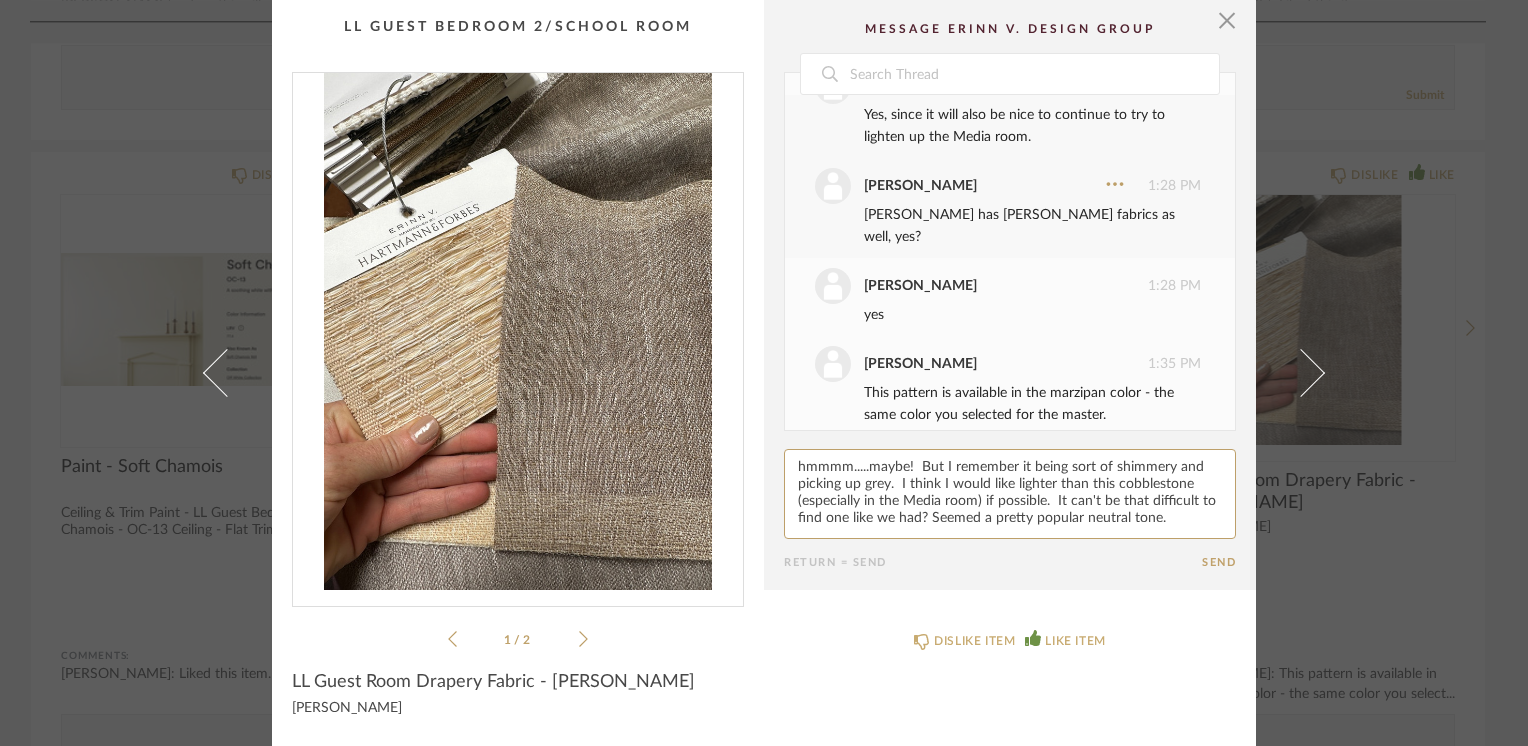 drag, startPoint x: 1076, startPoint y: 519, endPoint x: 1123, endPoint y: 518, distance: 47.010635 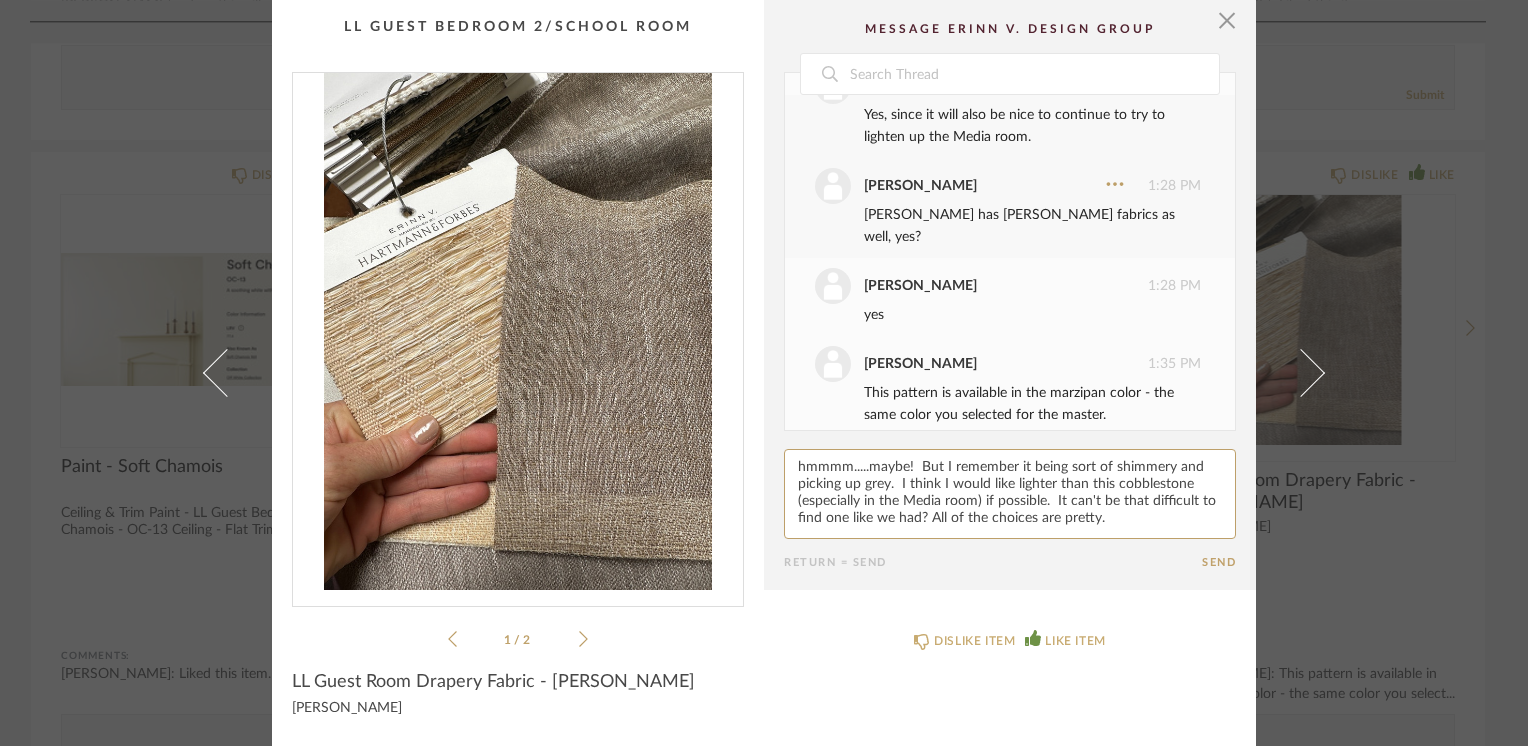 click 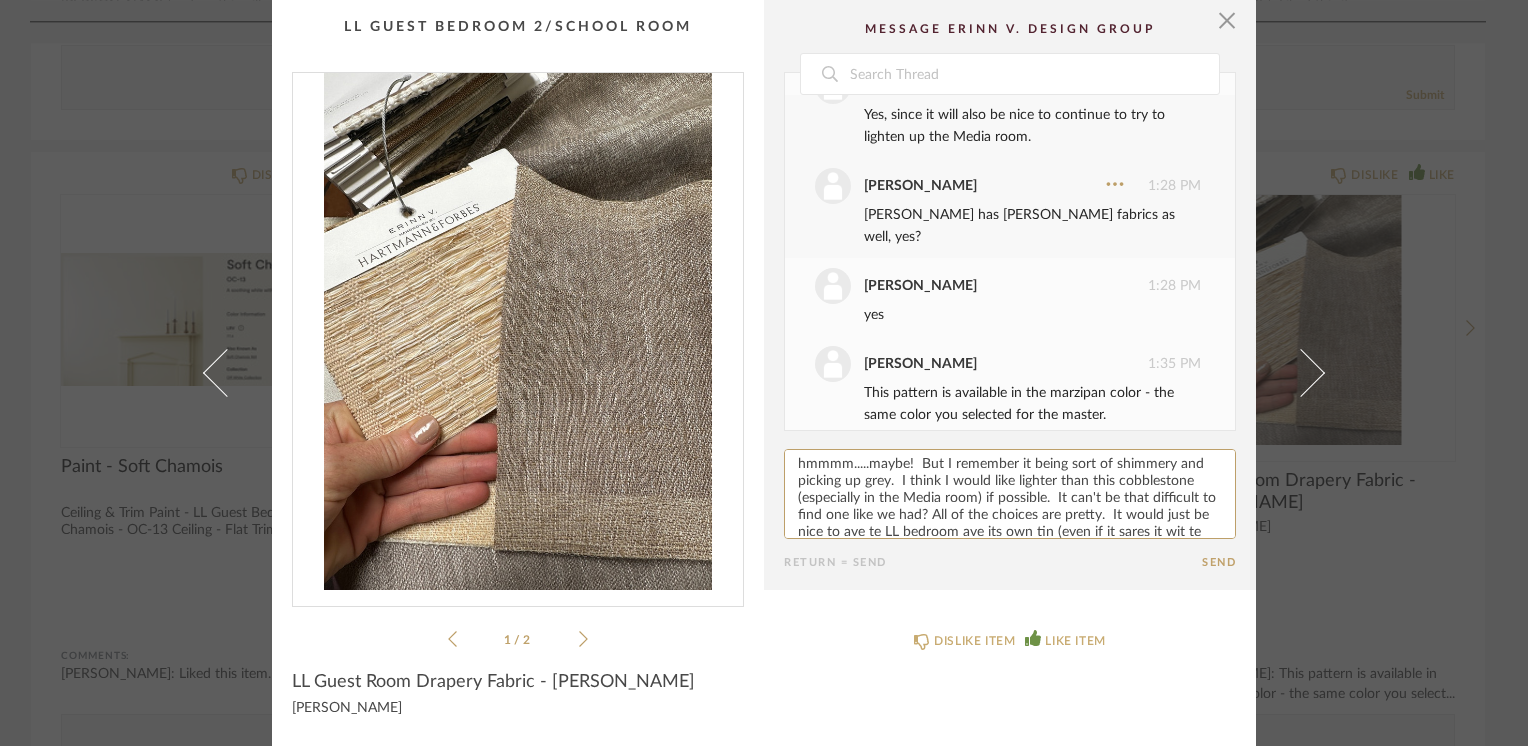 scroll, scrollTop: 20, scrollLeft: 0, axis: vertical 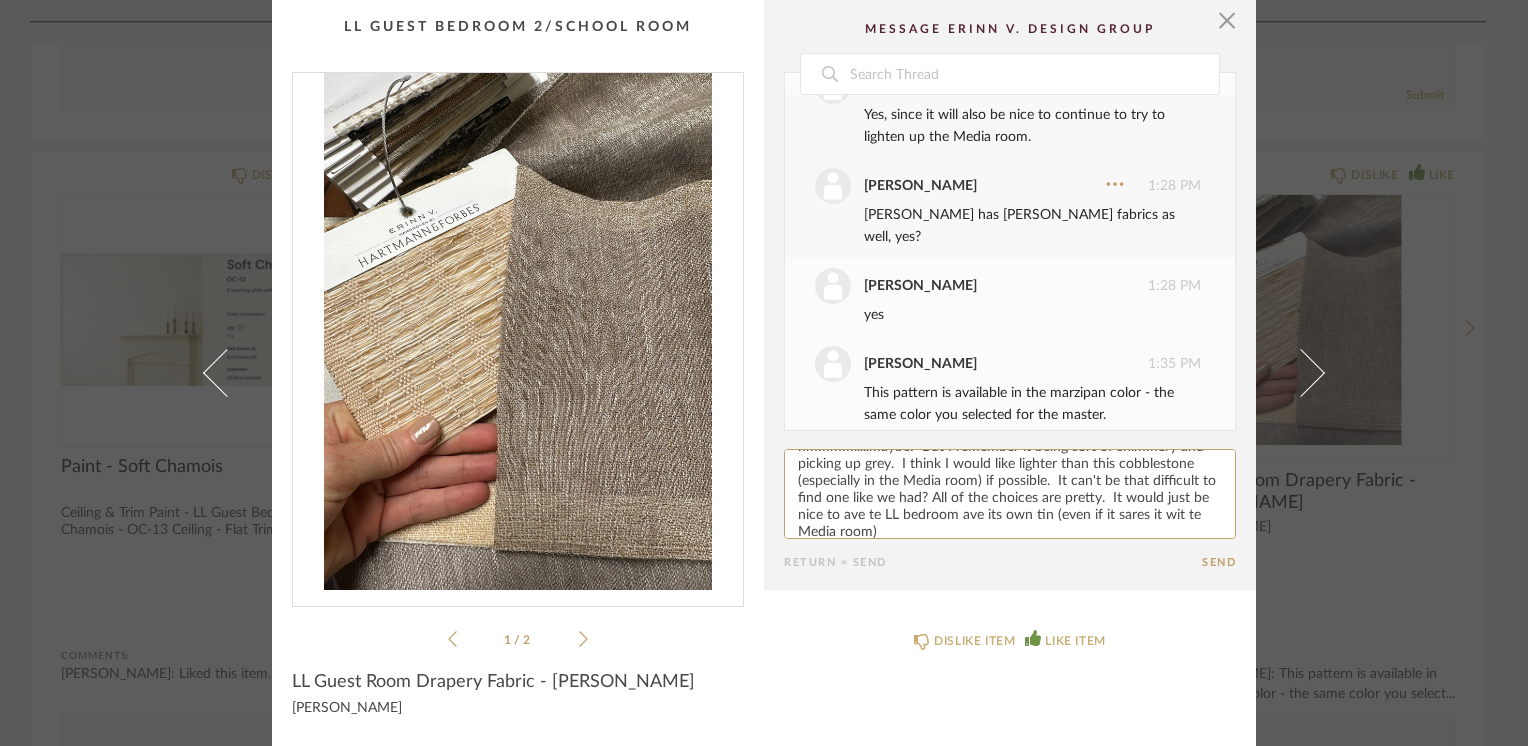 paste on "h" 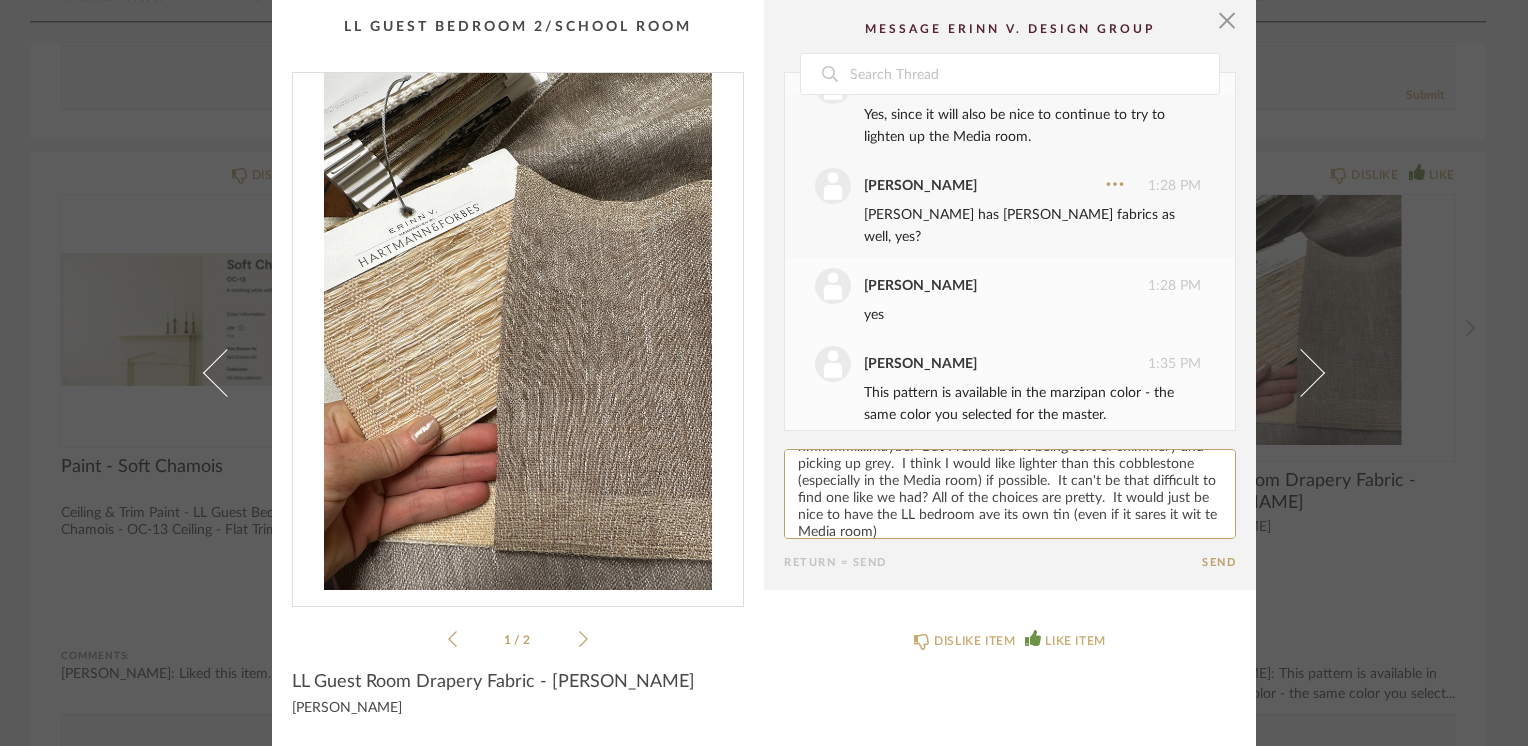 paste on "h" 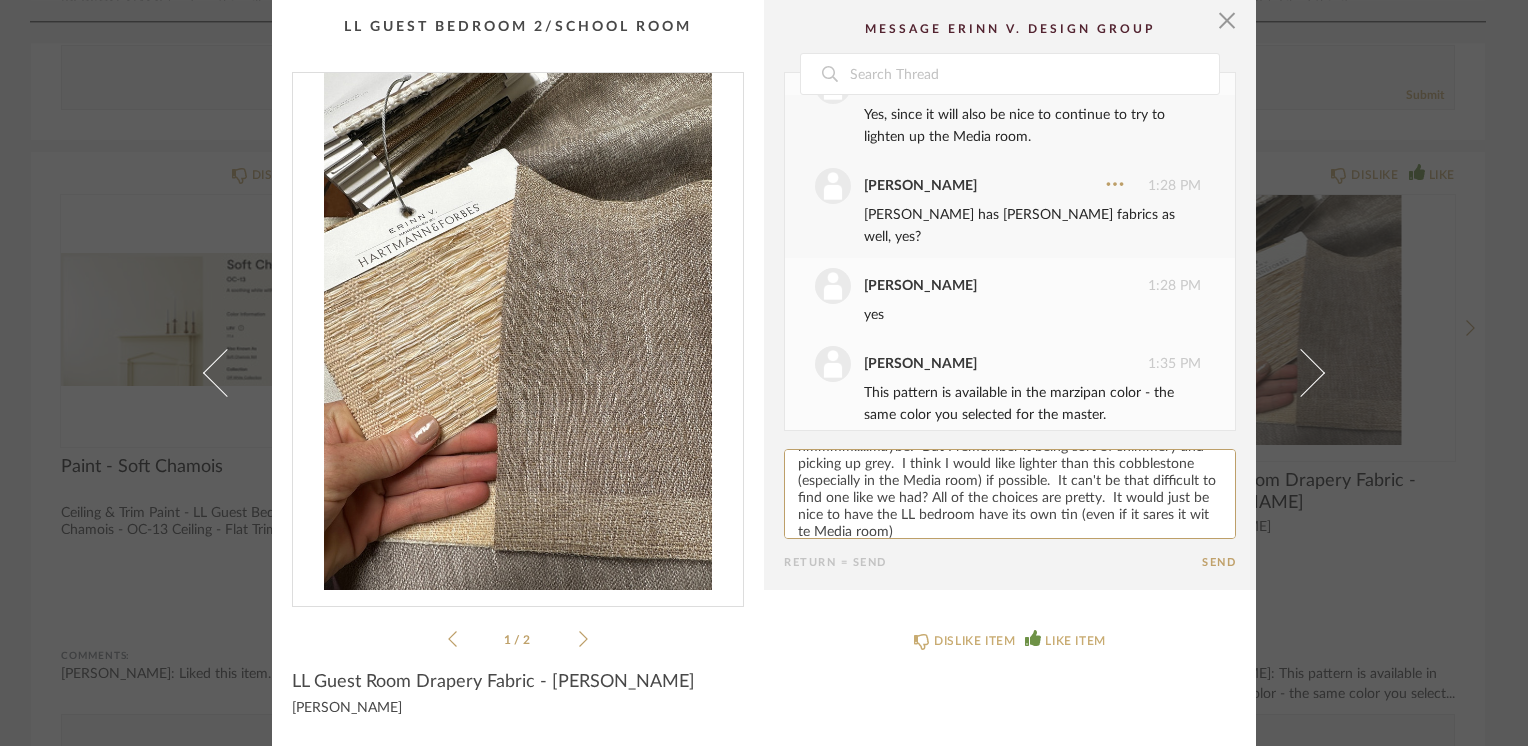 paste on "h" 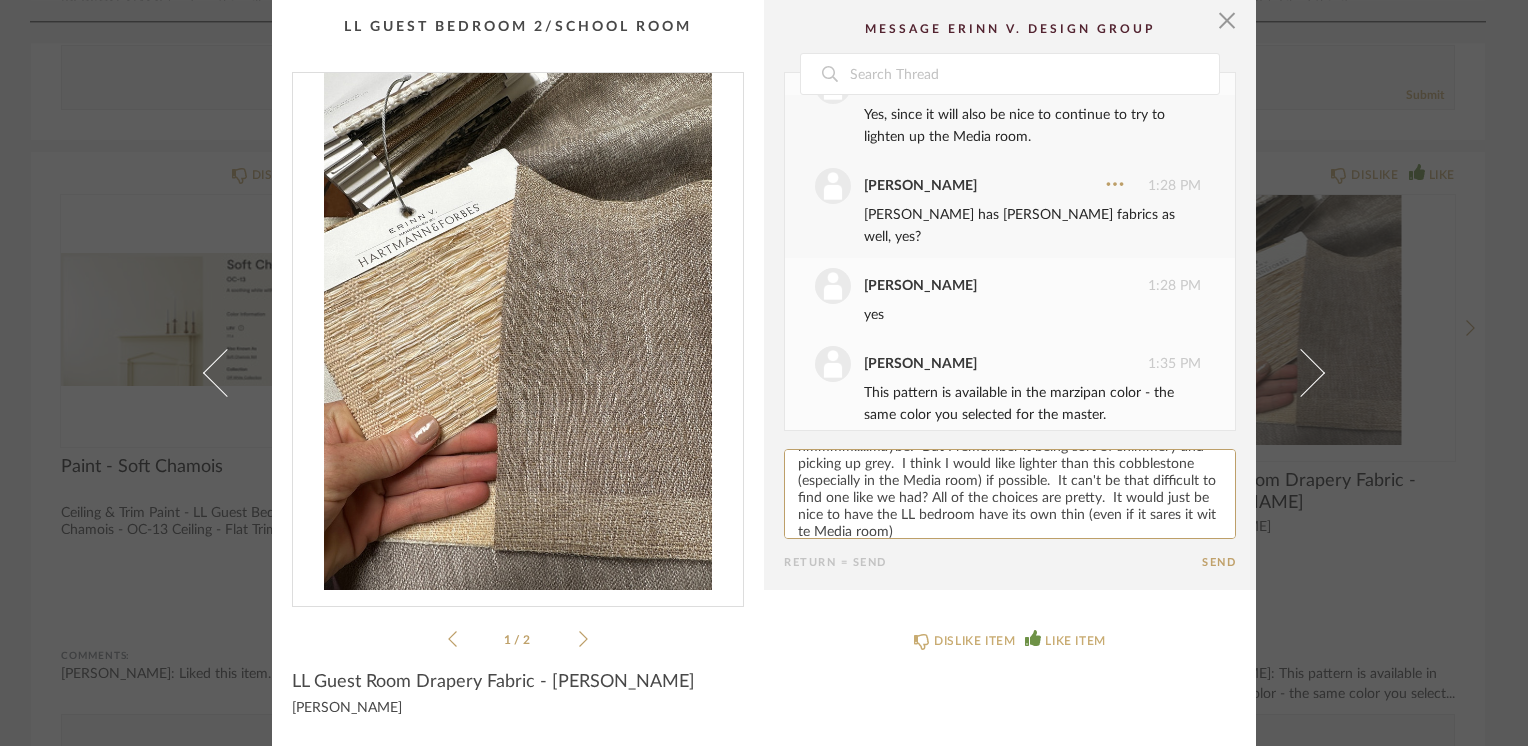 paste on "h" 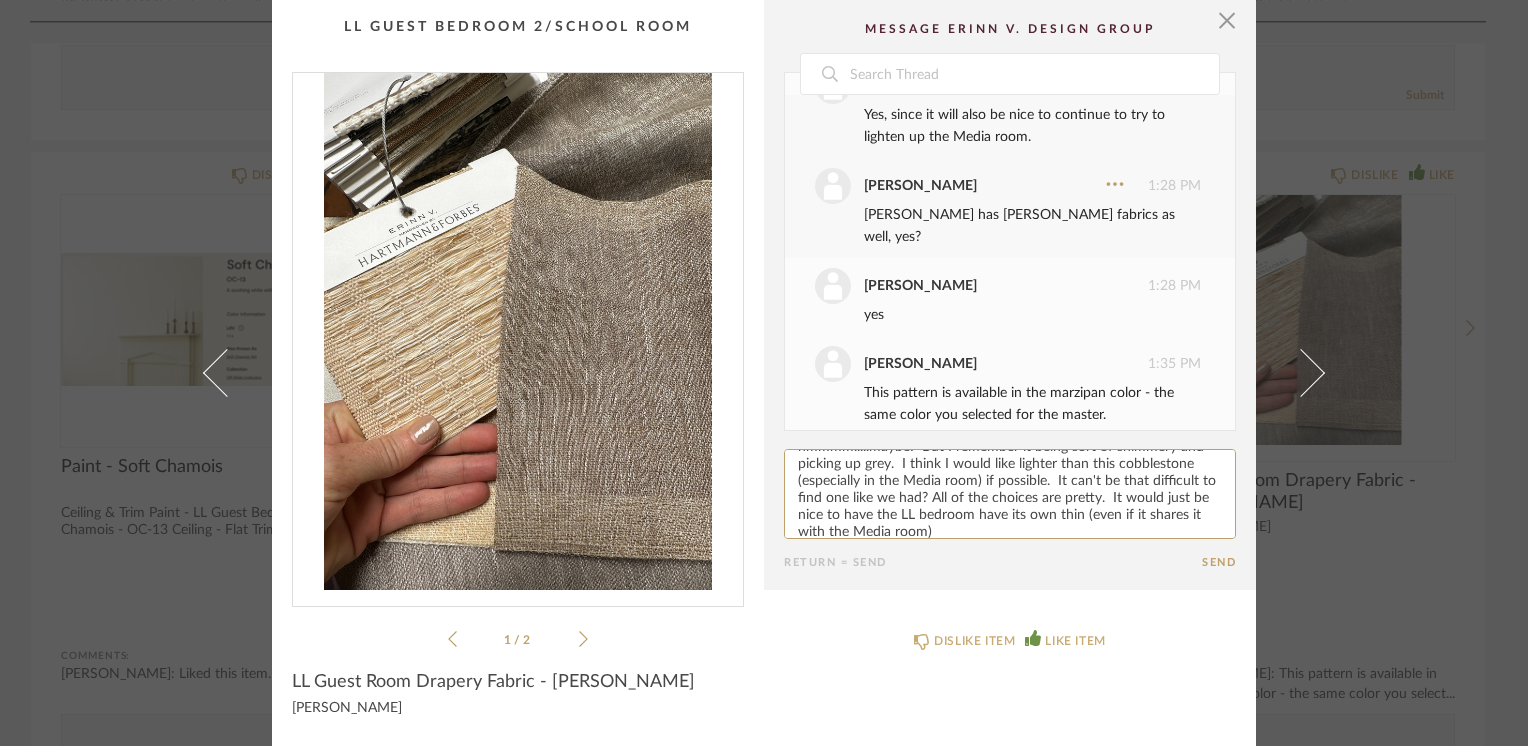 scroll, scrollTop: 0, scrollLeft: 0, axis: both 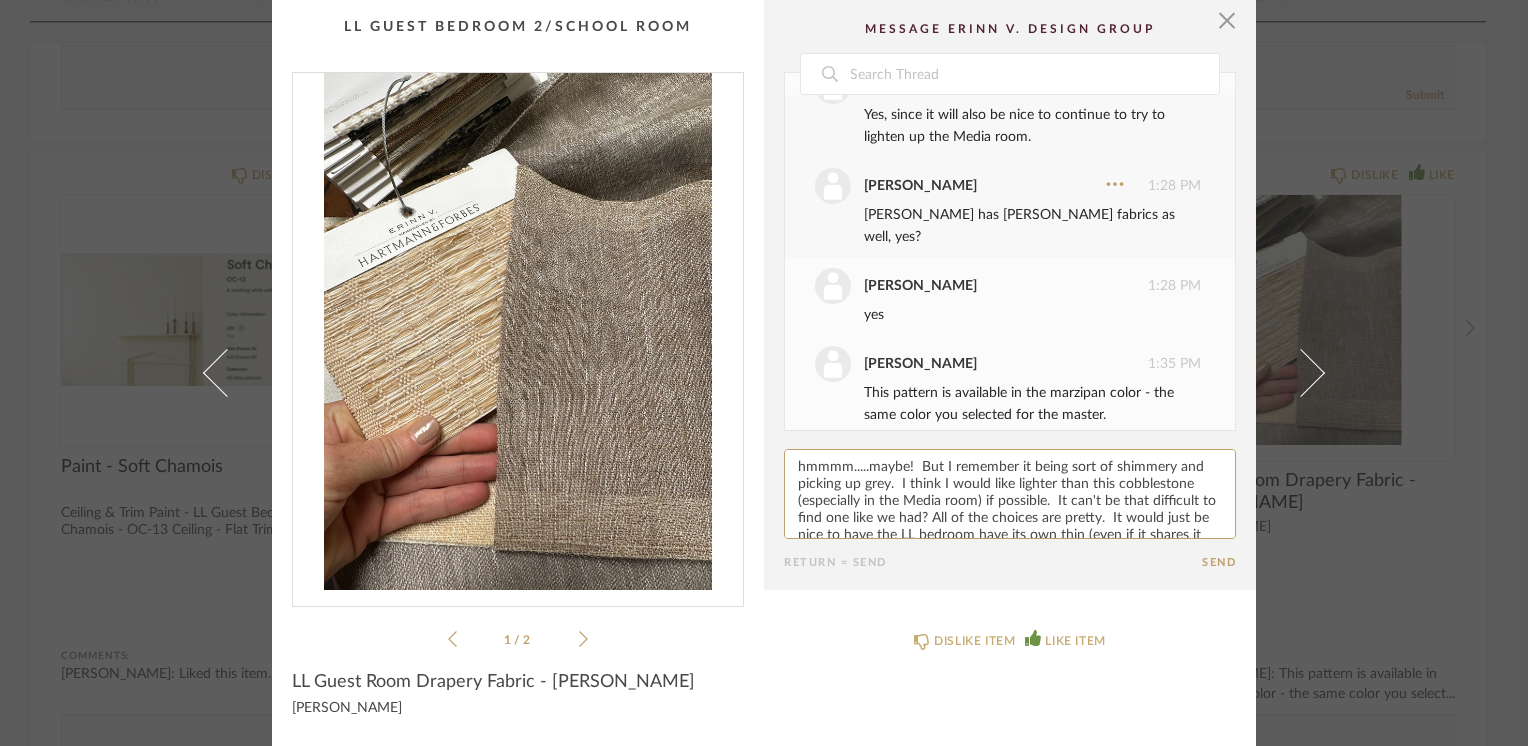 click 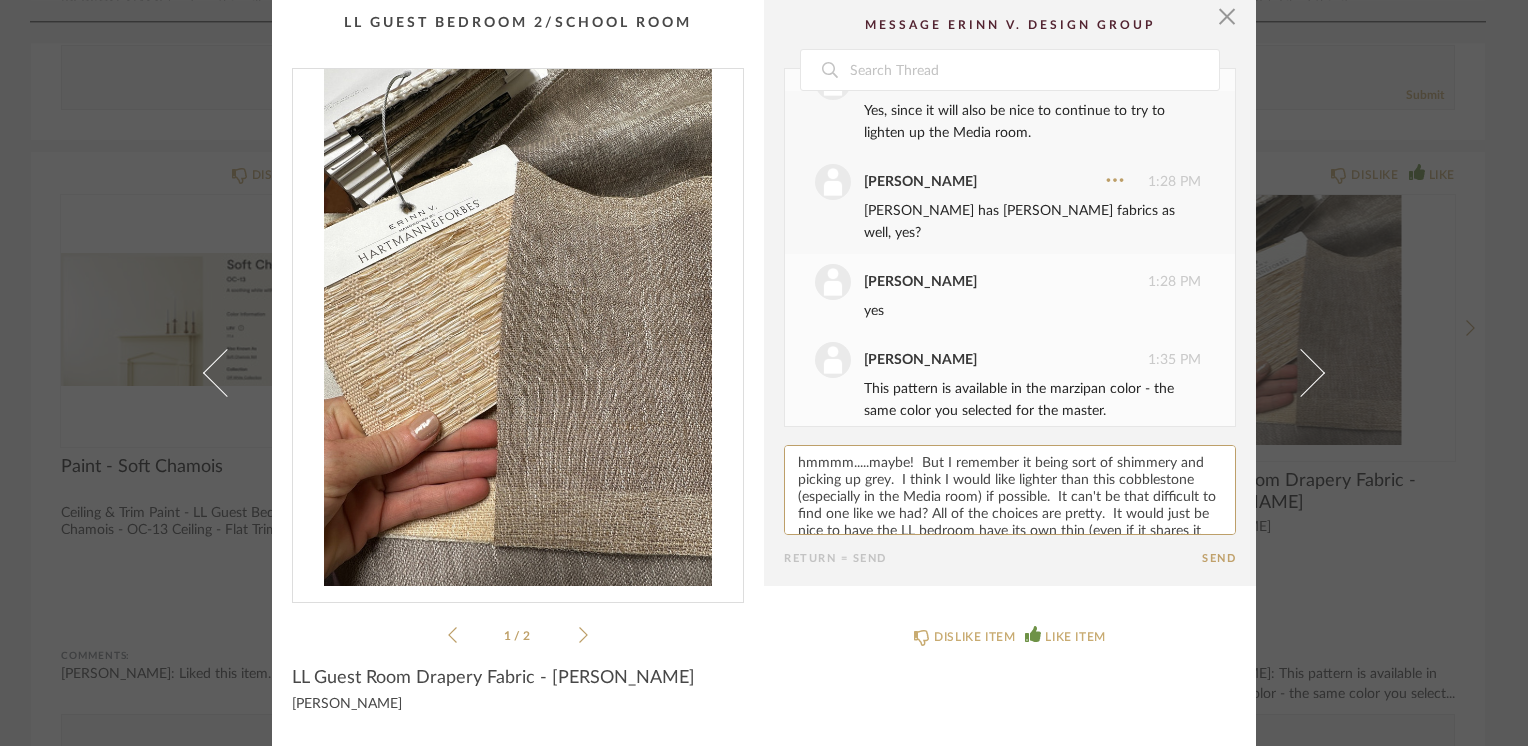 scroll, scrollTop: 5, scrollLeft: 0, axis: vertical 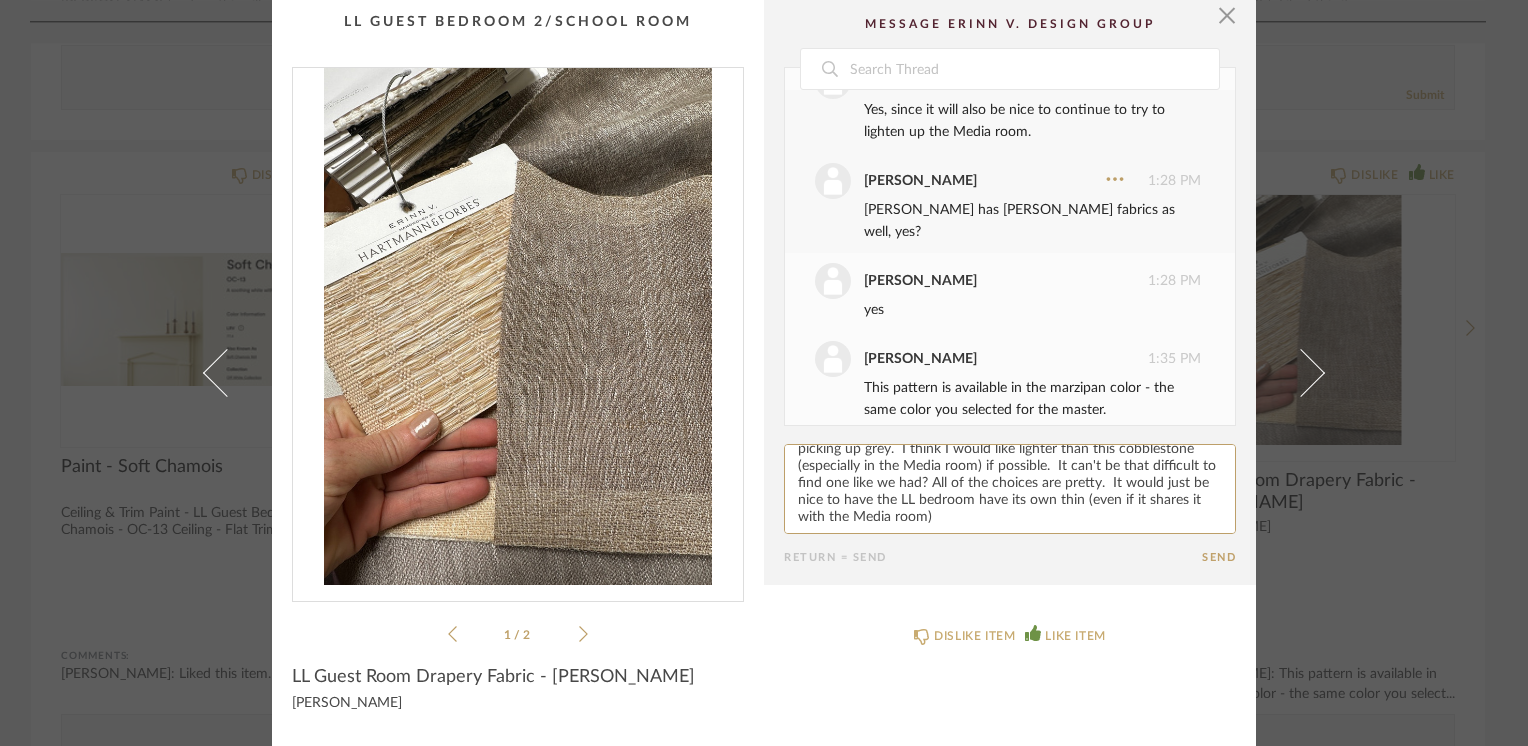 paste on "g" 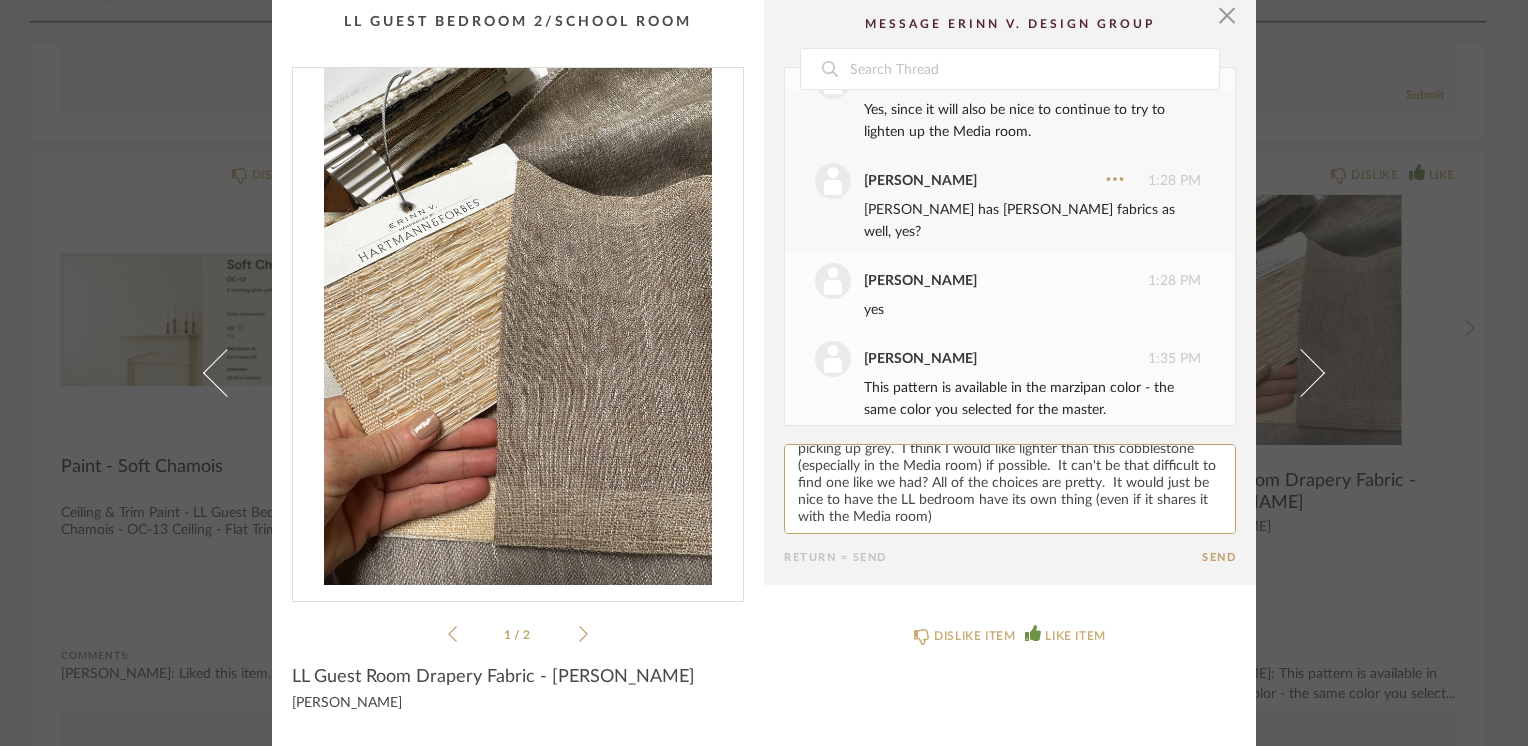 click 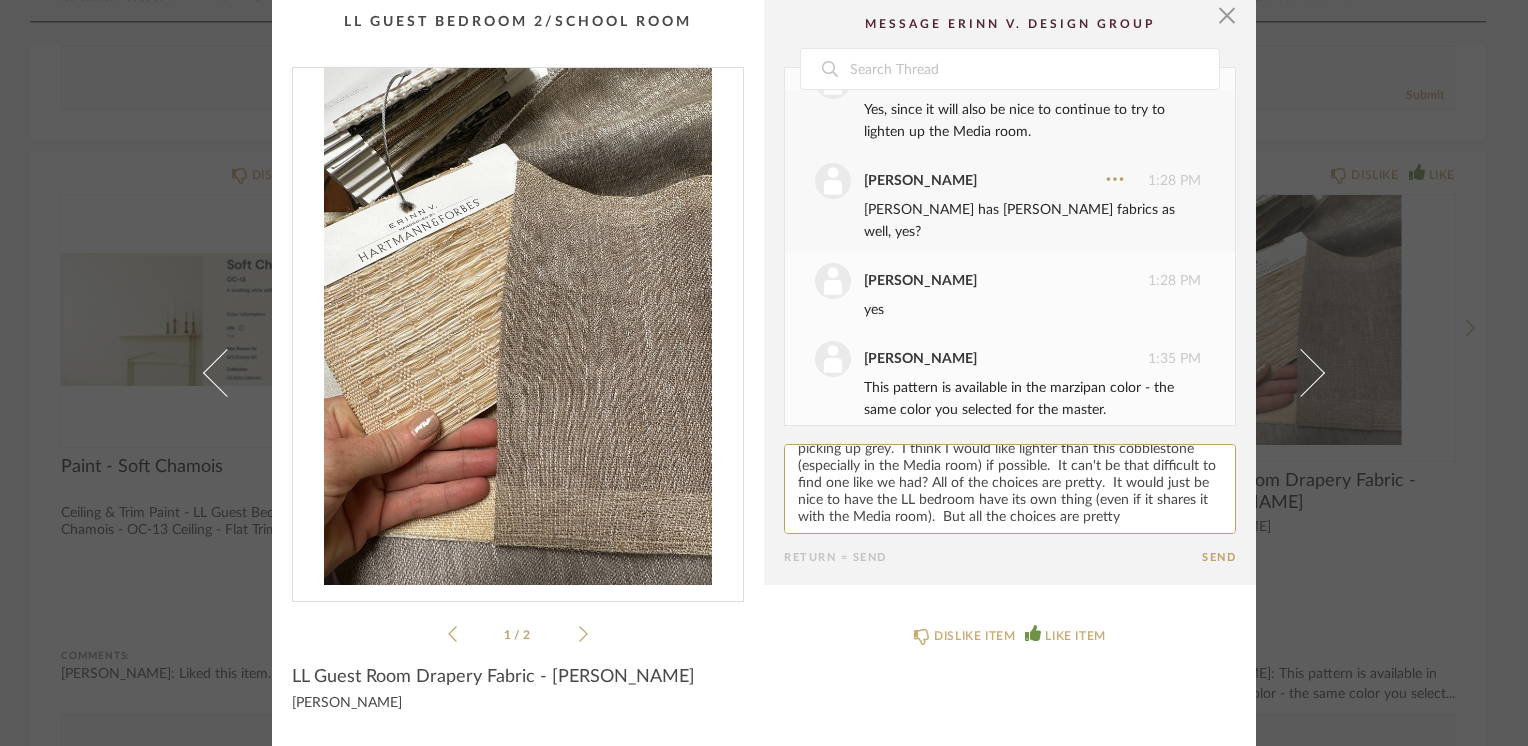 drag, startPoint x: 1112, startPoint y: 483, endPoint x: 952, endPoint y: 470, distance: 160.52725 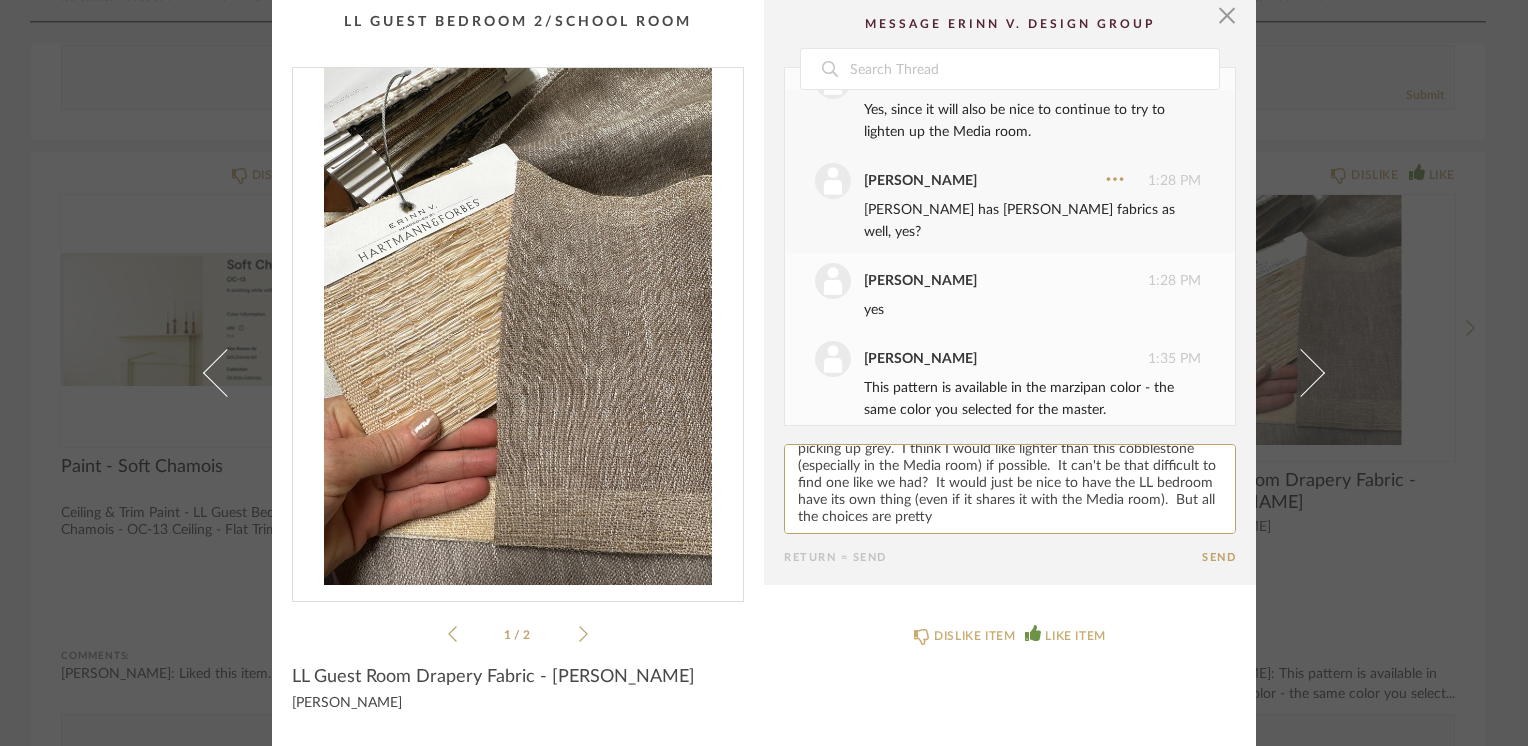 type on "hmmmm.....maybe!  But I remember it being sort of shimmery and picking up grey.  I think I would like lighter than this cobblestone (especially in the Media room) if possible.  It can't be that difficult to find one like we had?  It would just be nice to have the LL bedroom have its own thing (even if it shares it with the Media room).  But all the choices are pretty" 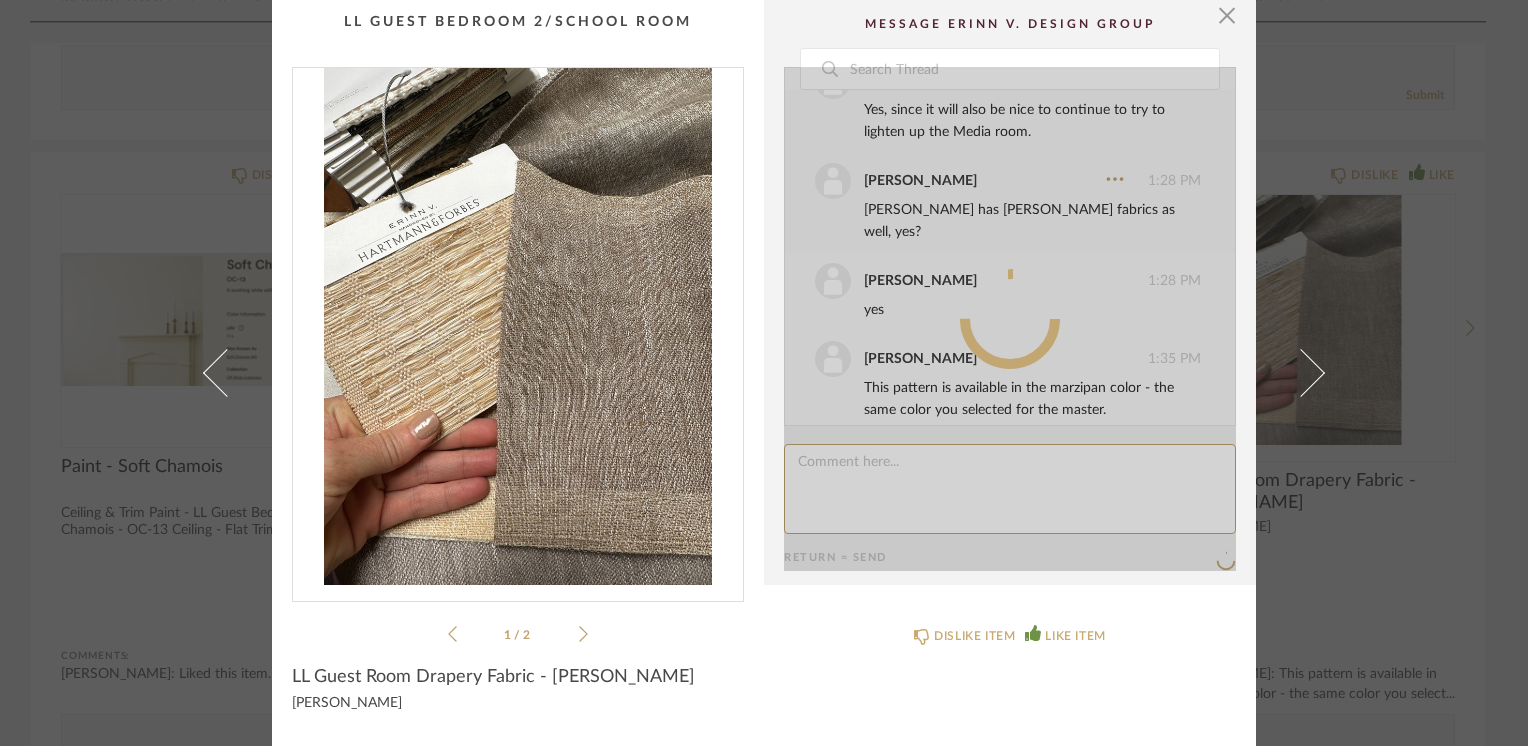 scroll, scrollTop: 0, scrollLeft: 0, axis: both 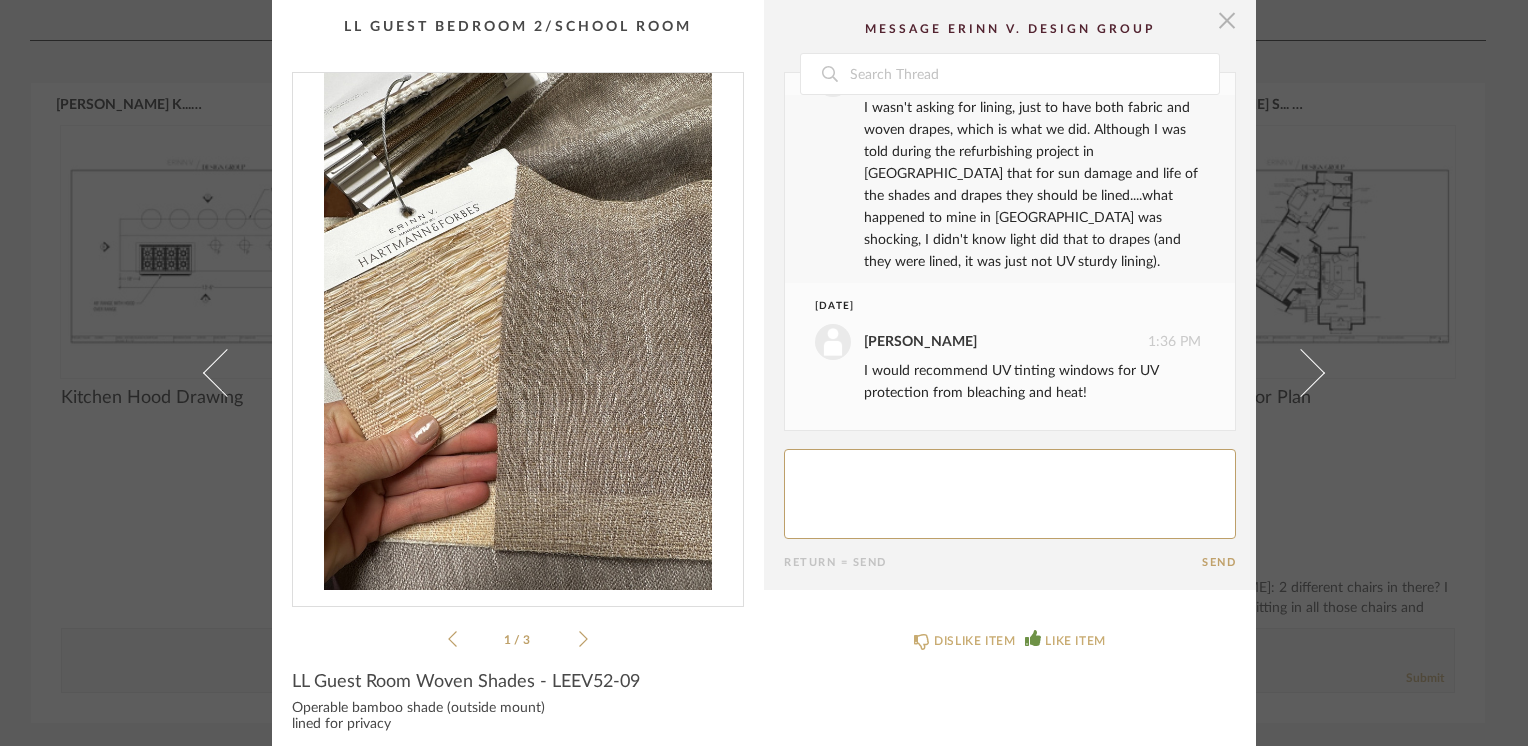 click at bounding box center [1227, 20] 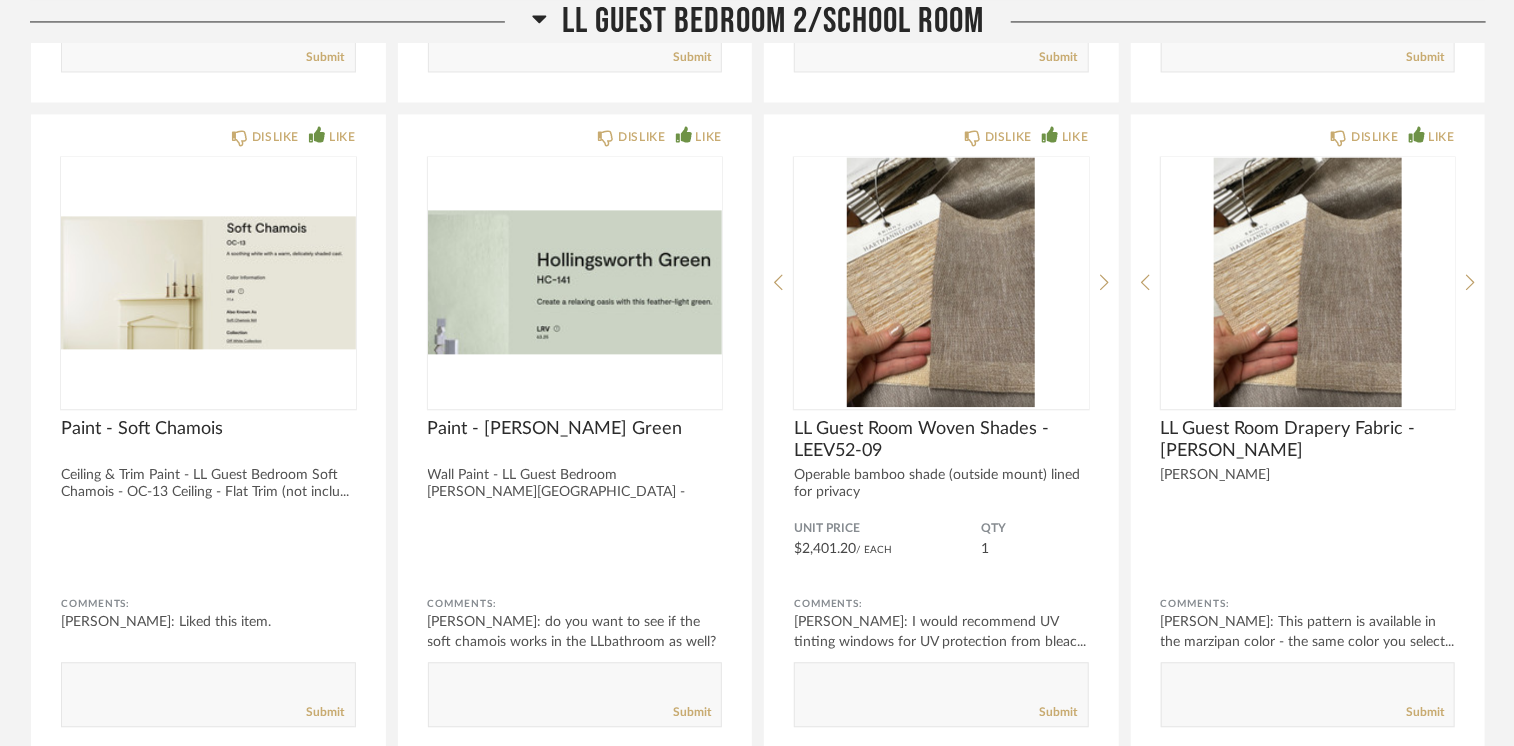 scroll, scrollTop: 9708, scrollLeft: 0, axis: vertical 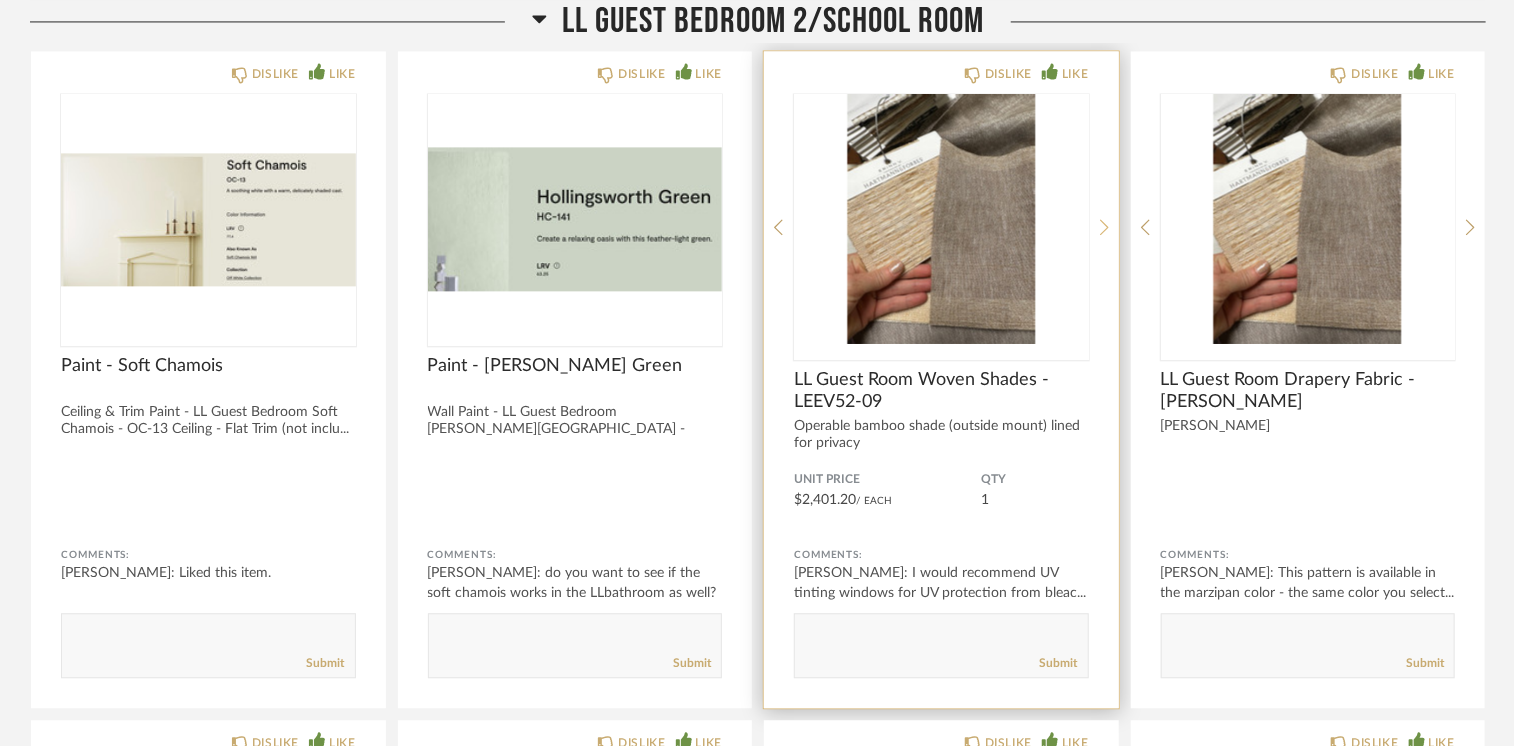 click 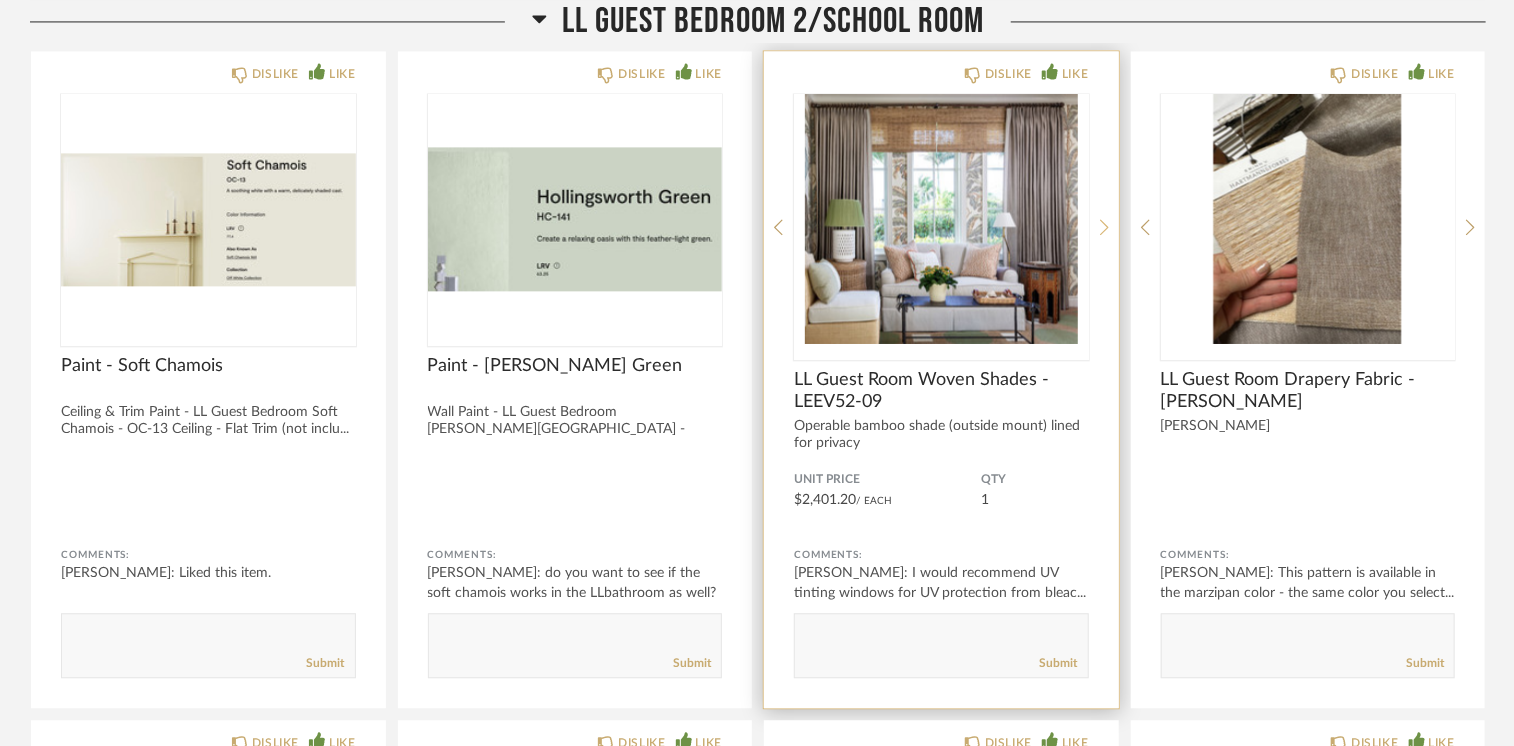 click 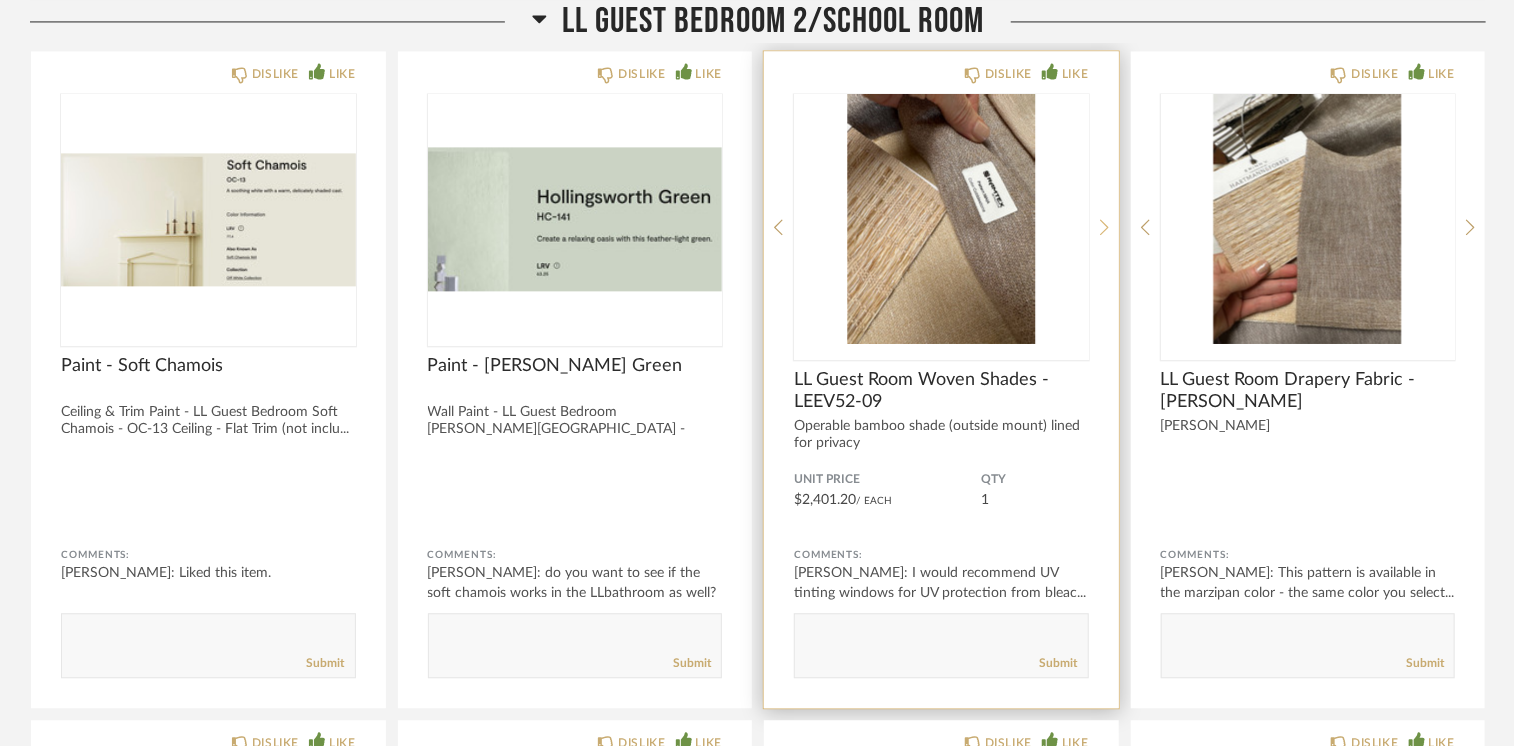 click 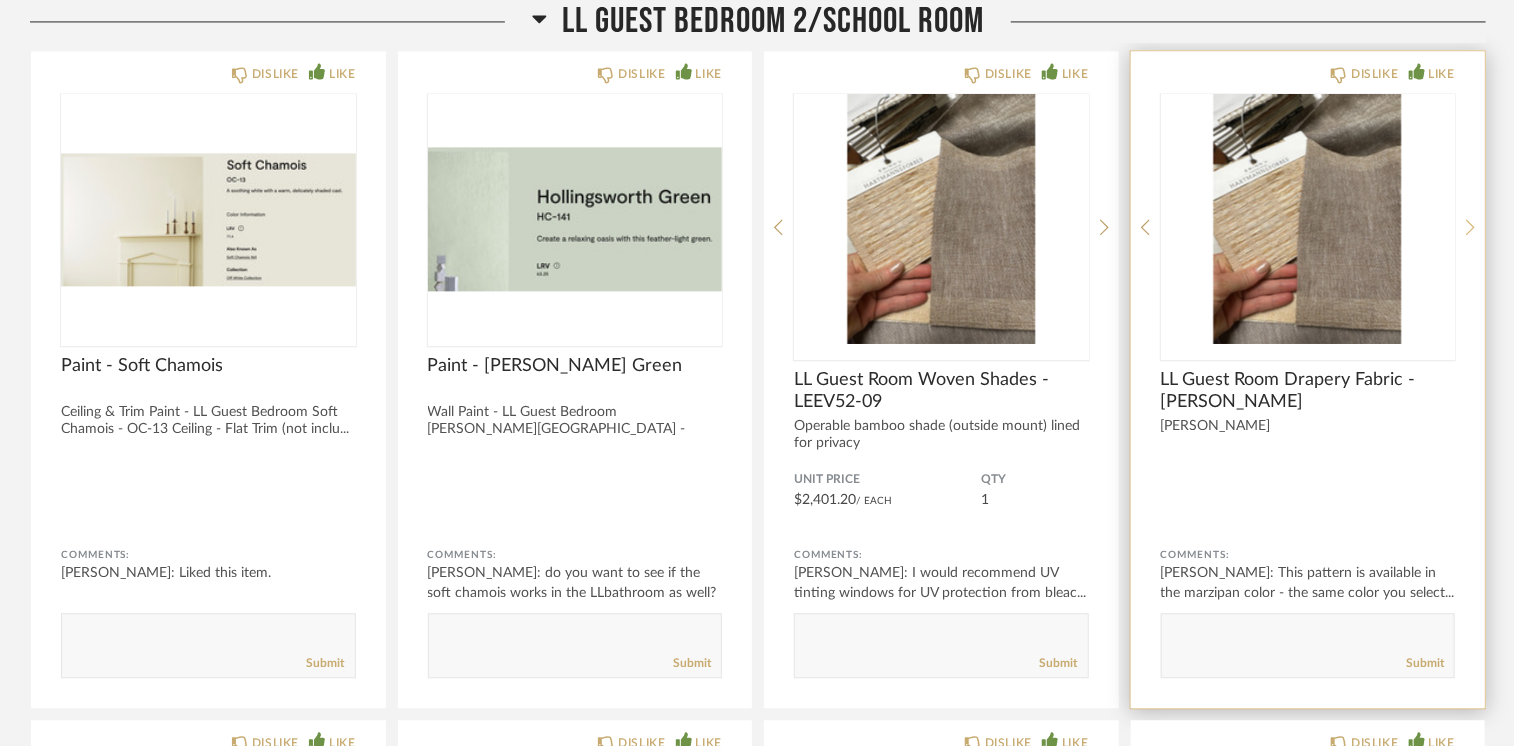 click 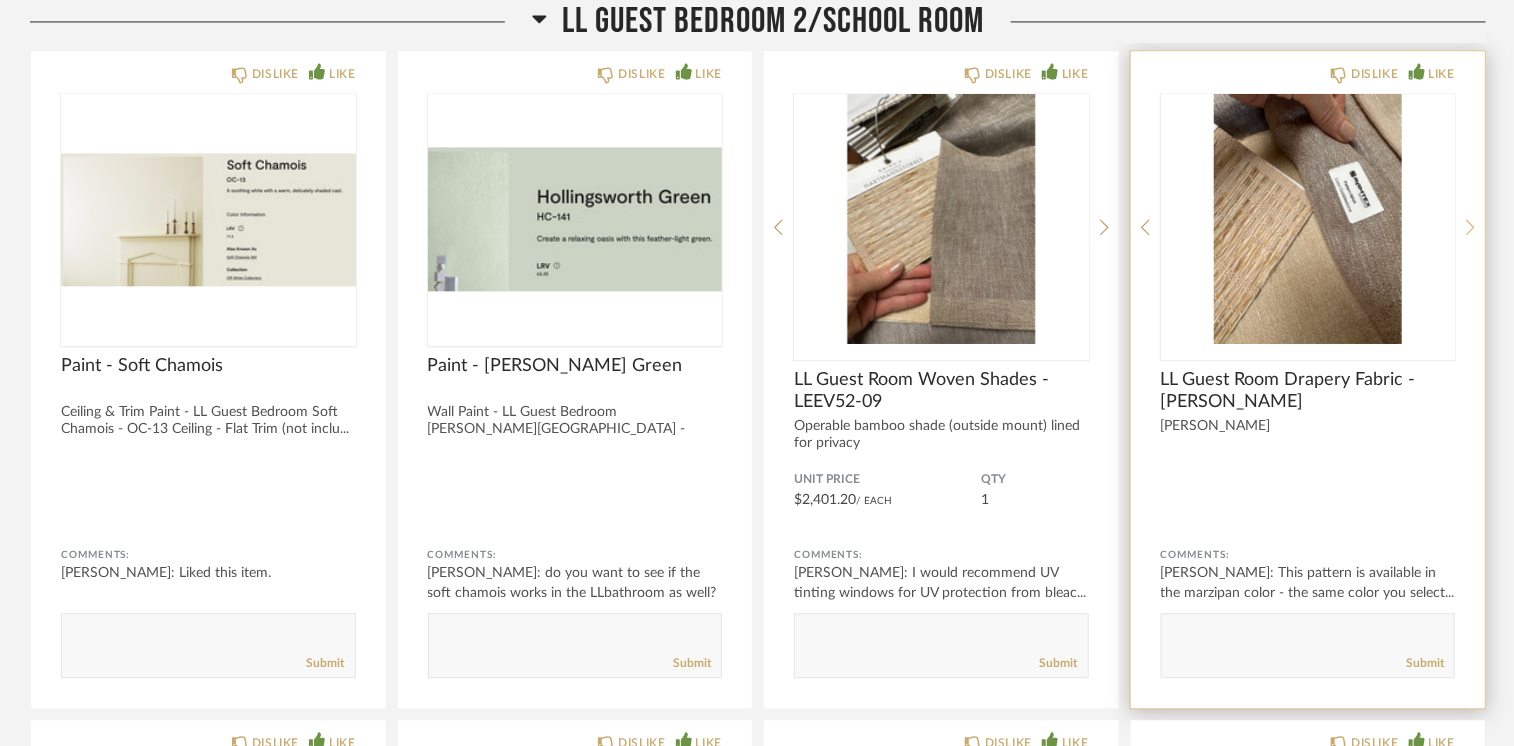 click 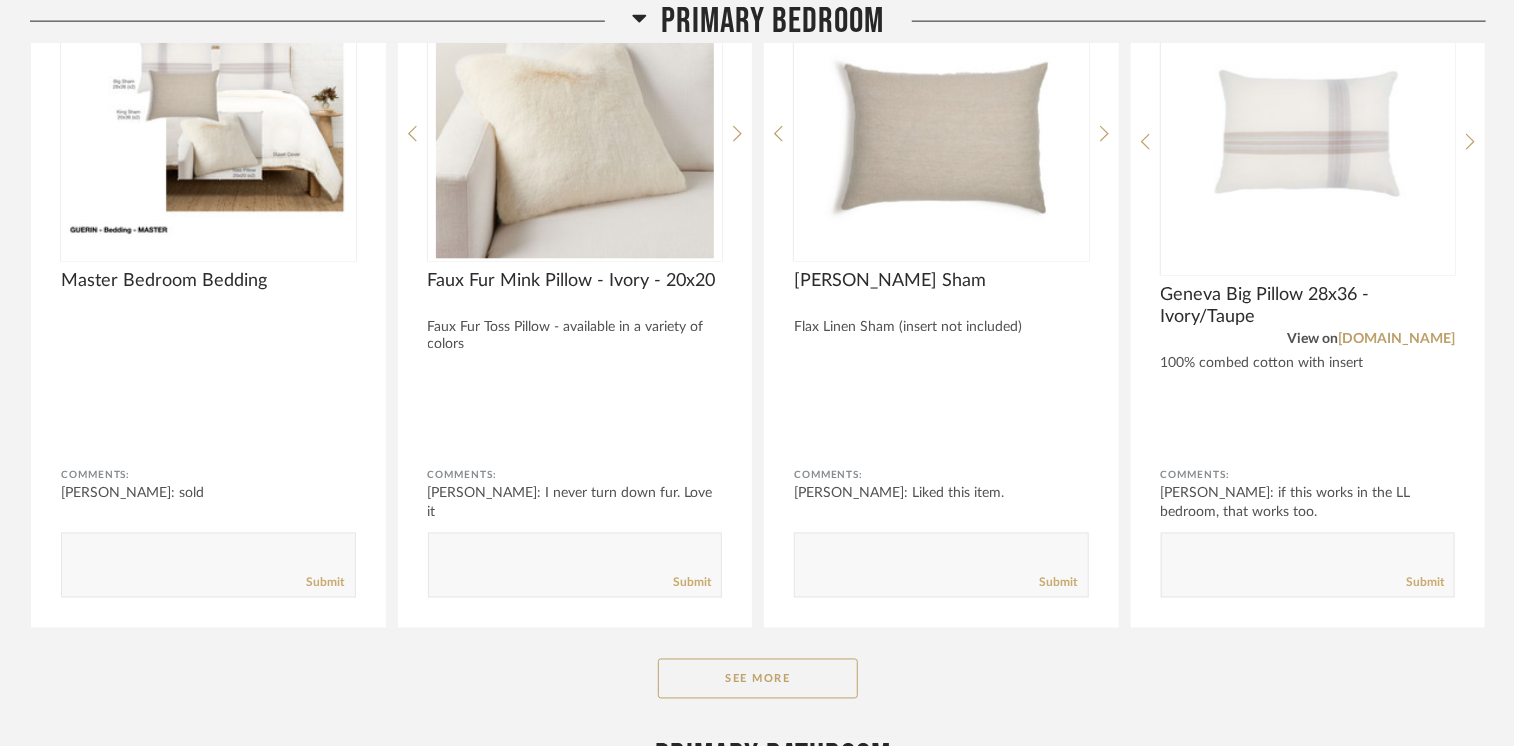 scroll, scrollTop: 13008, scrollLeft: 0, axis: vertical 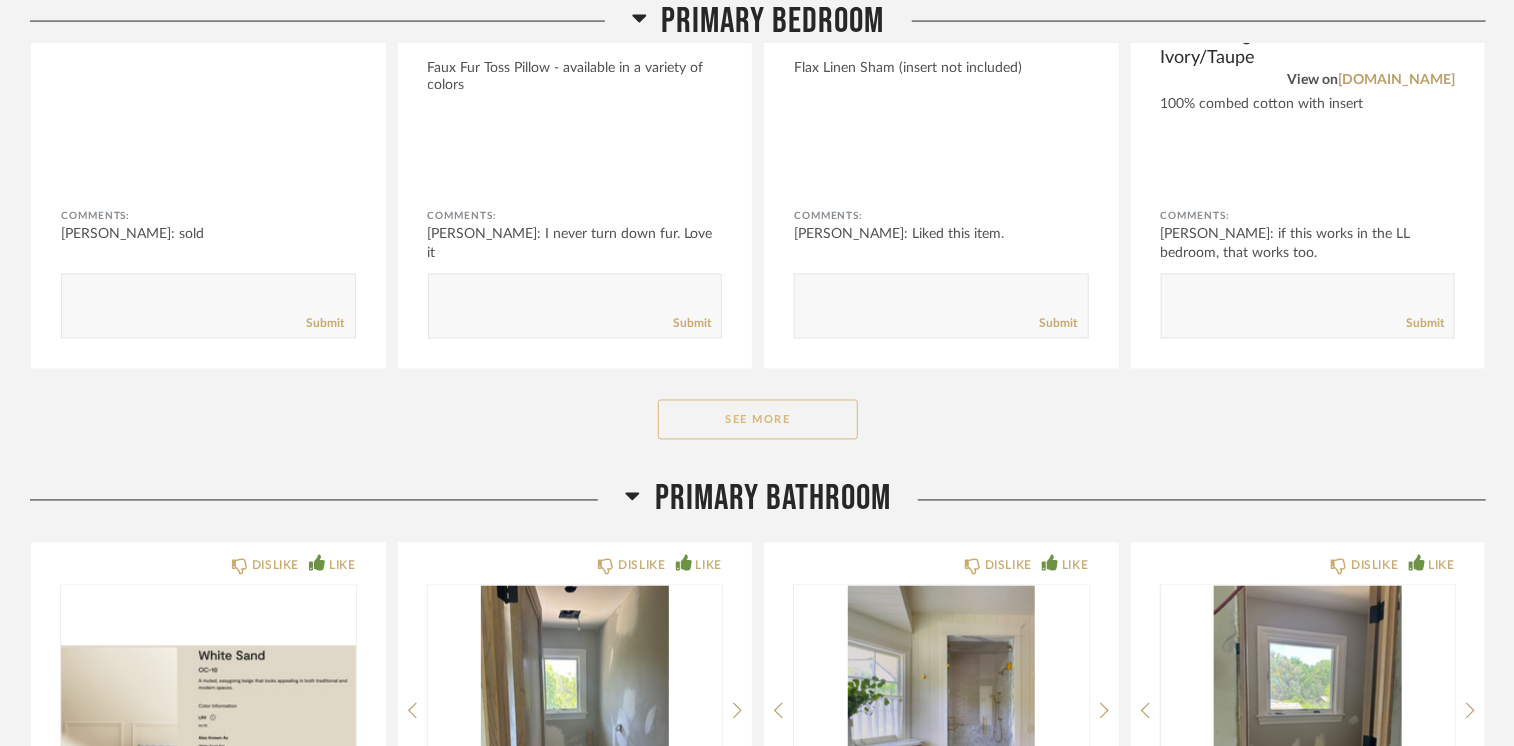 click on "See More" 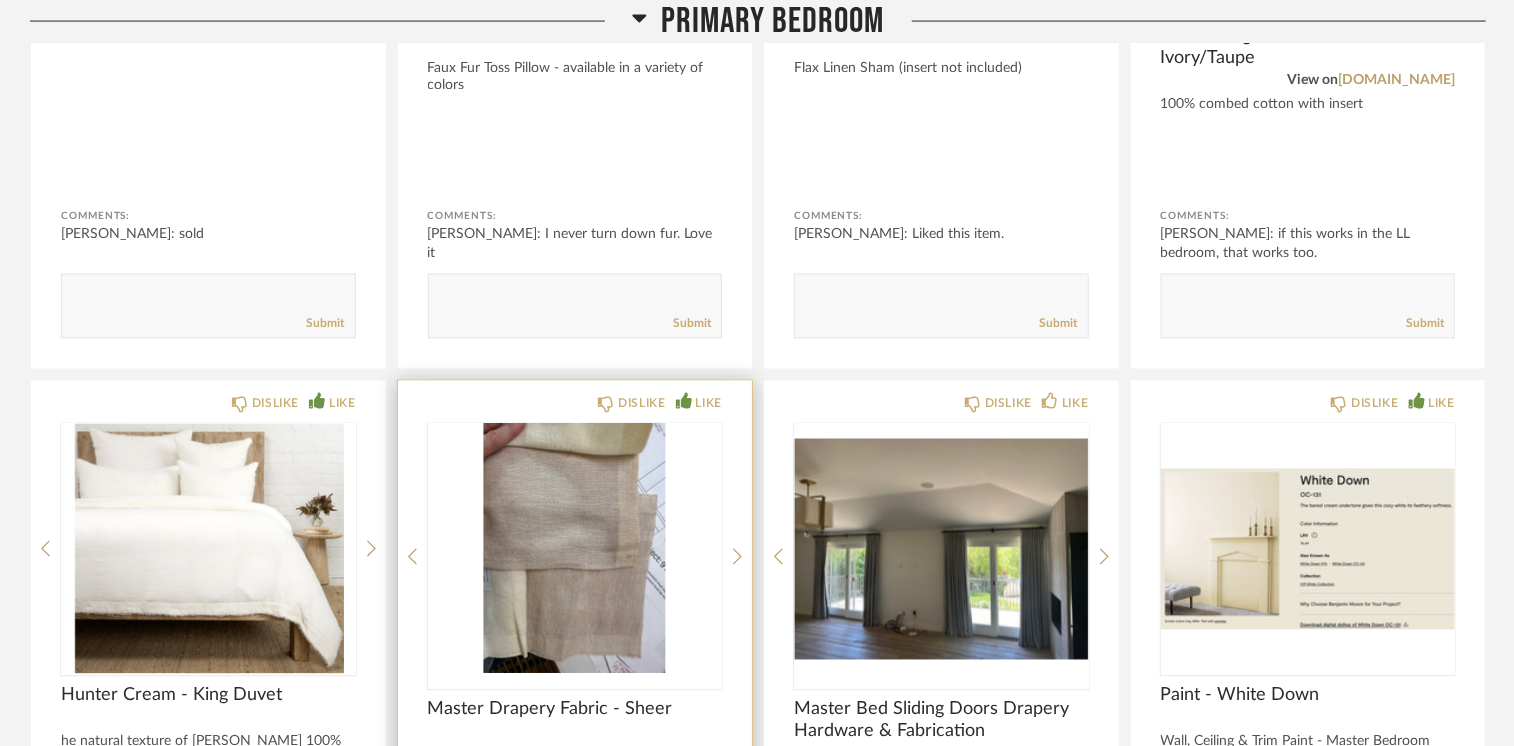 click 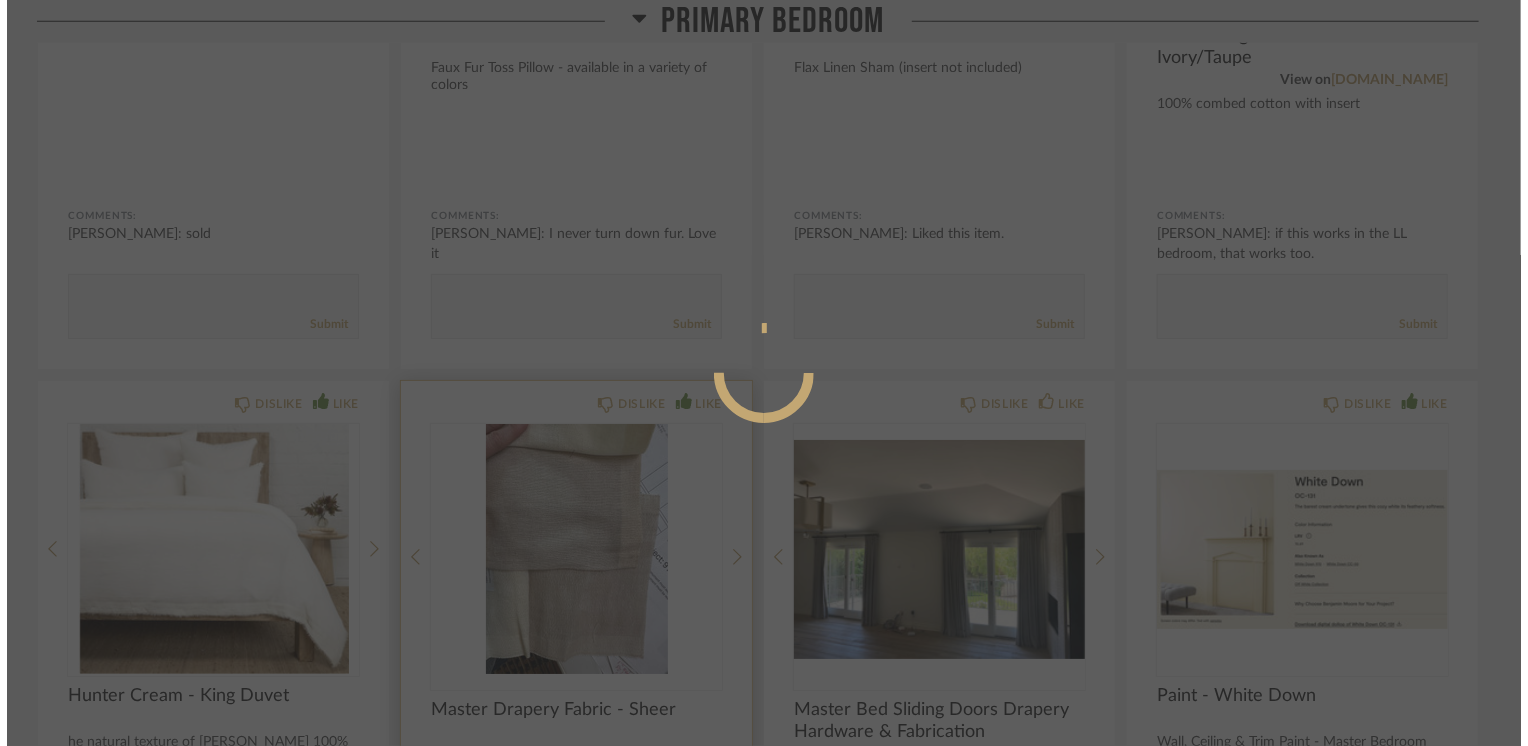 scroll, scrollTop: 0, scrollLeft: 0, axis: both 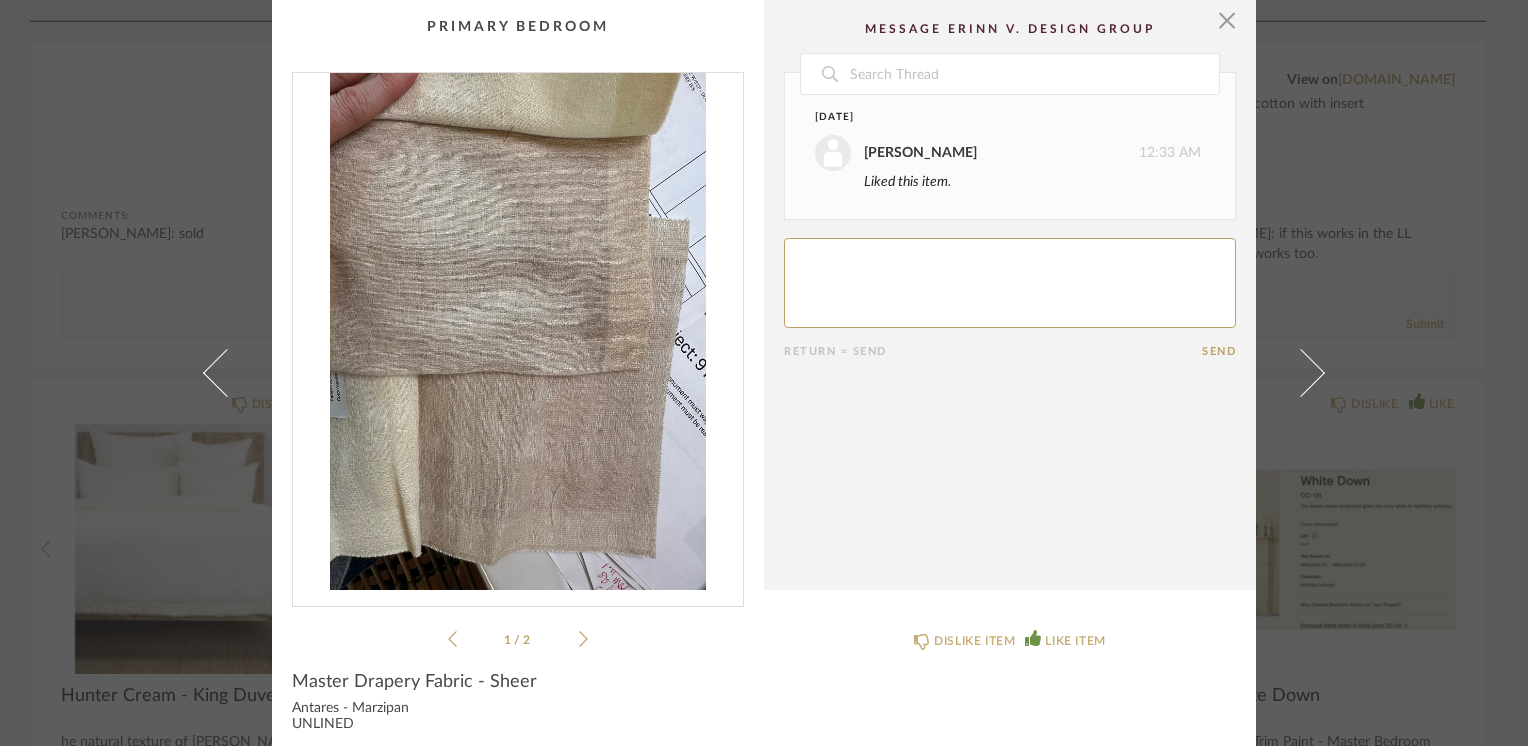 click 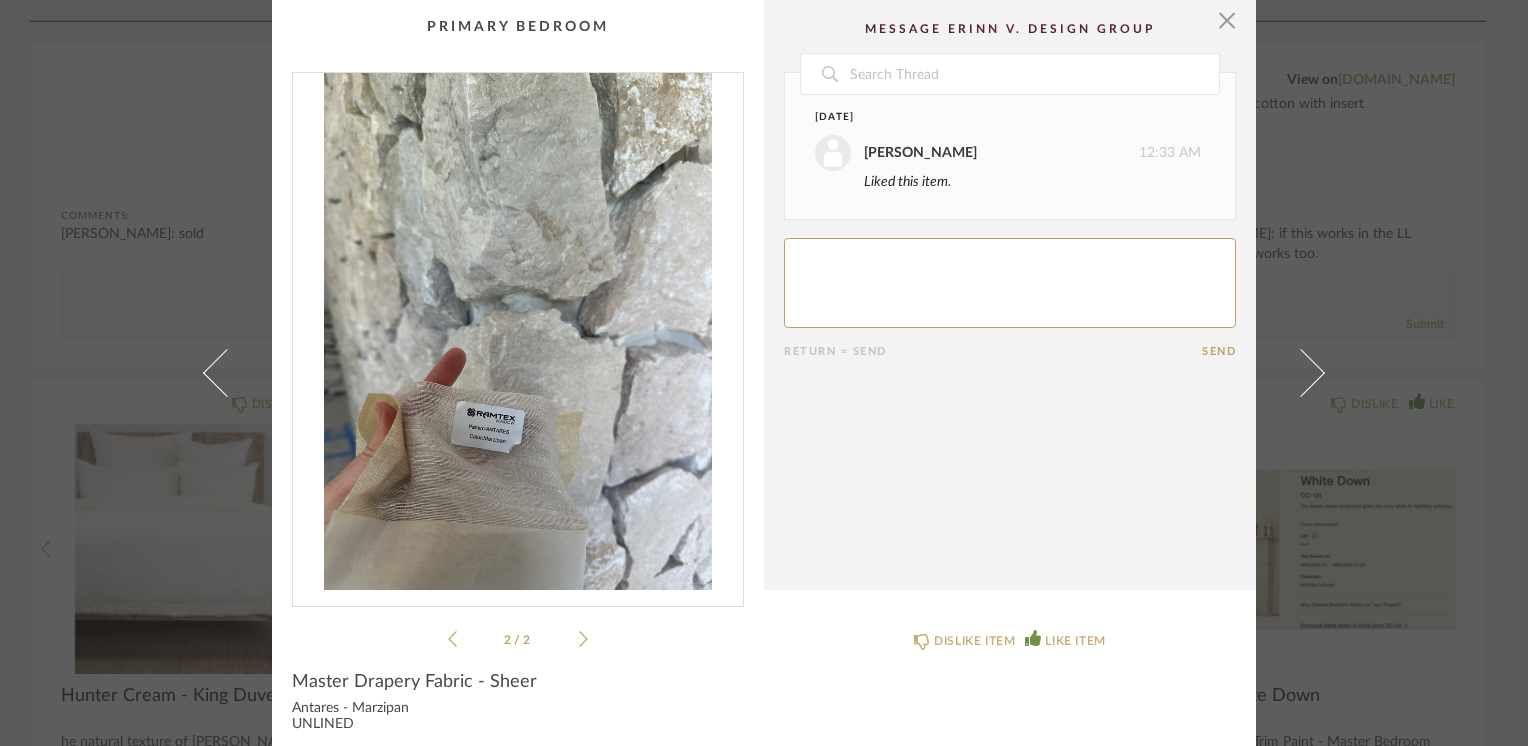 click 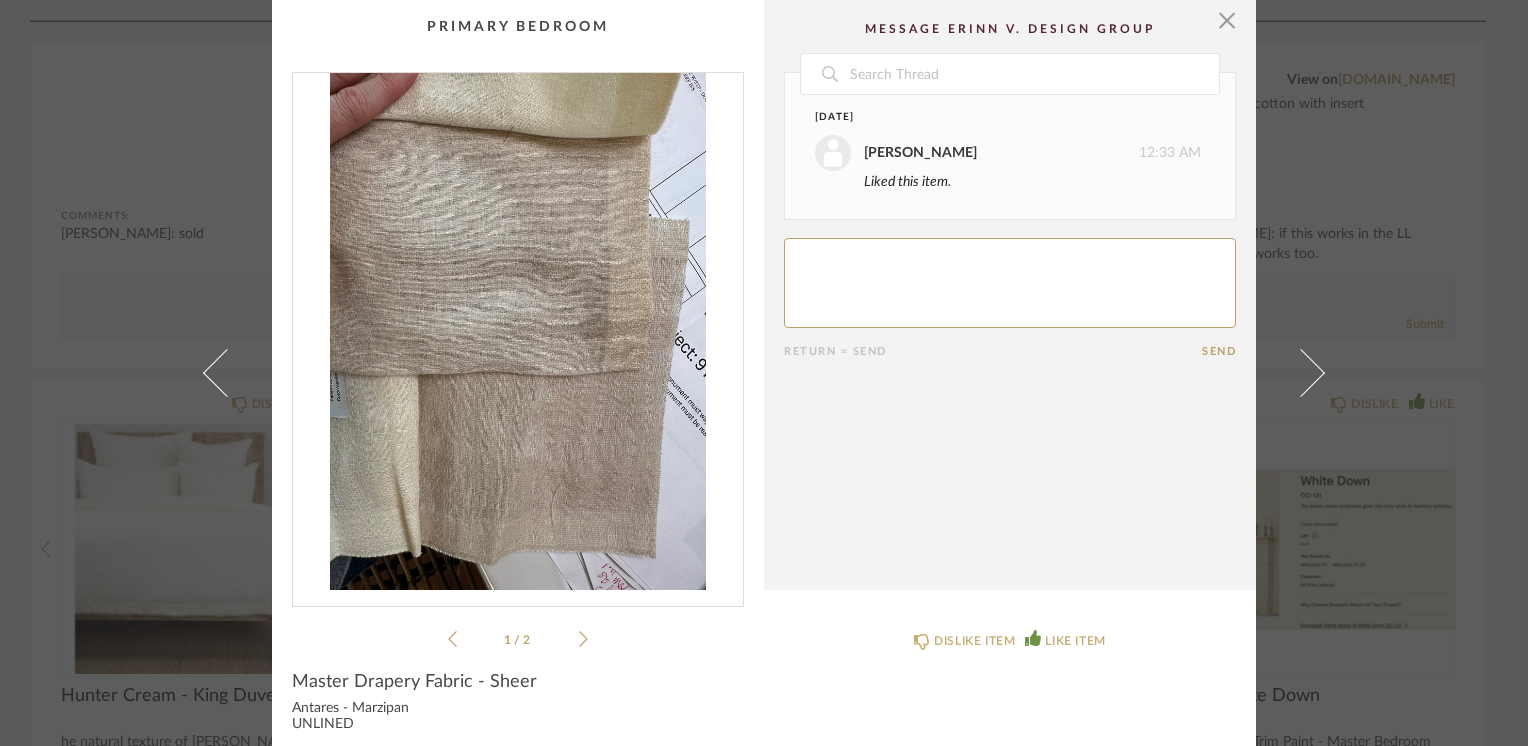 click 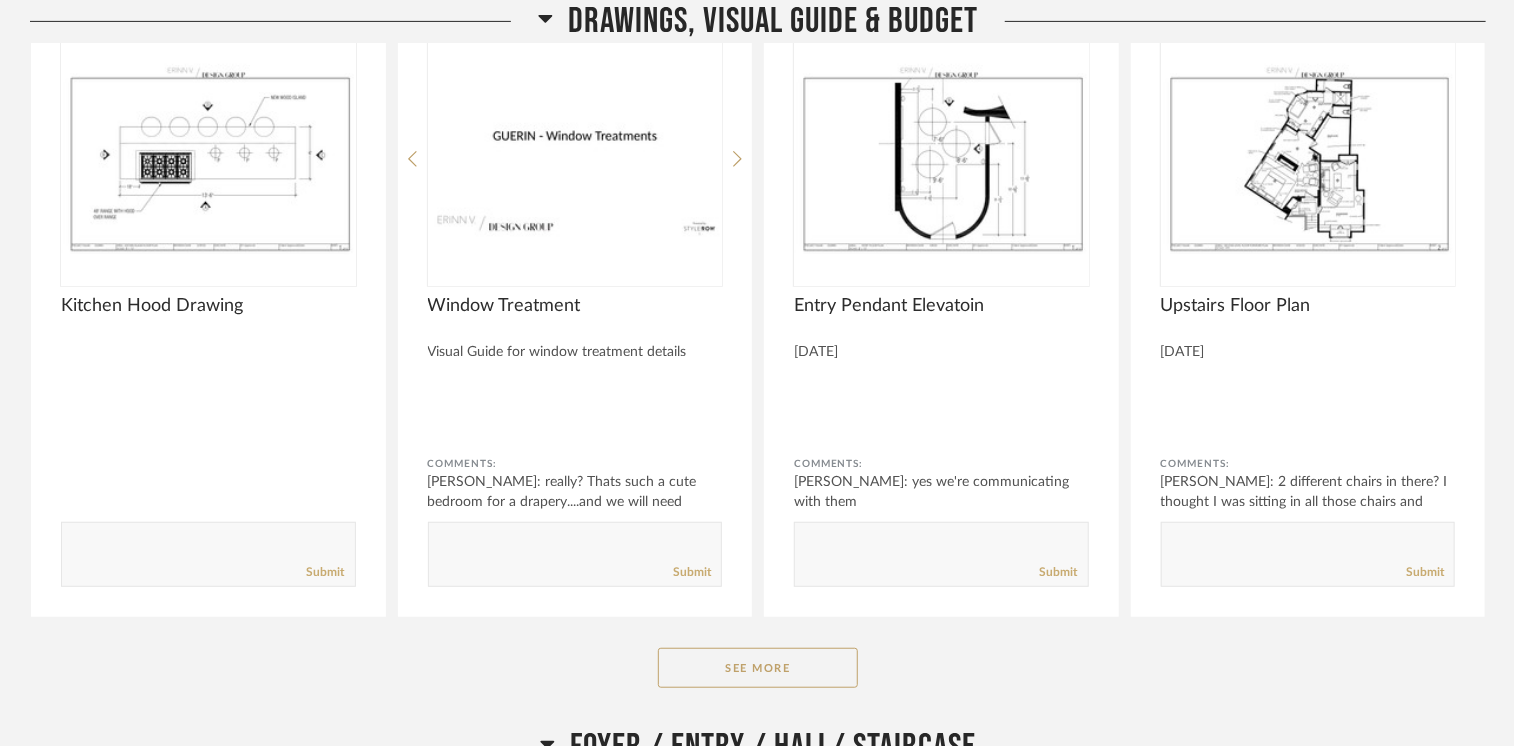 scroll, scrollTop: 400, scrollLeft: 0, axis: vertical 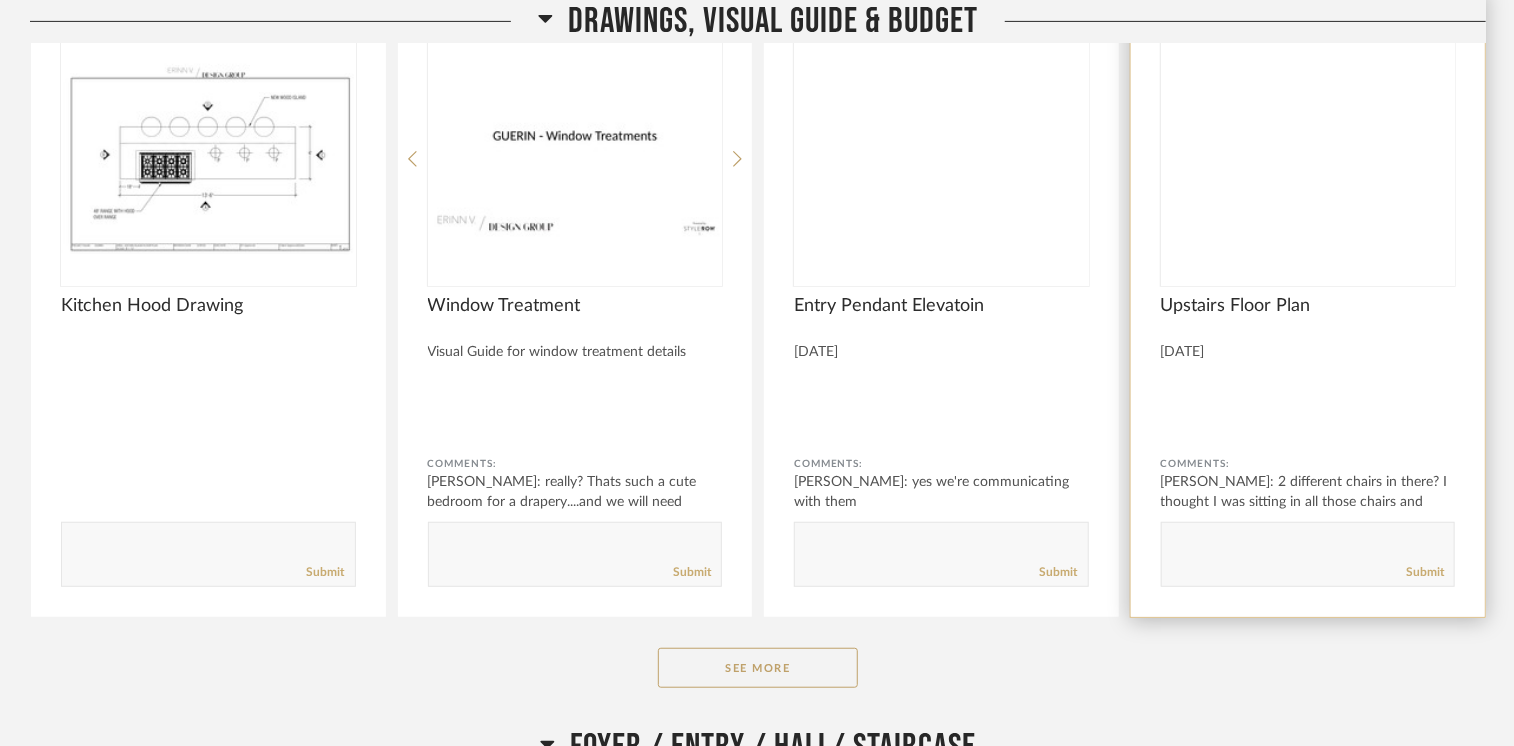 click 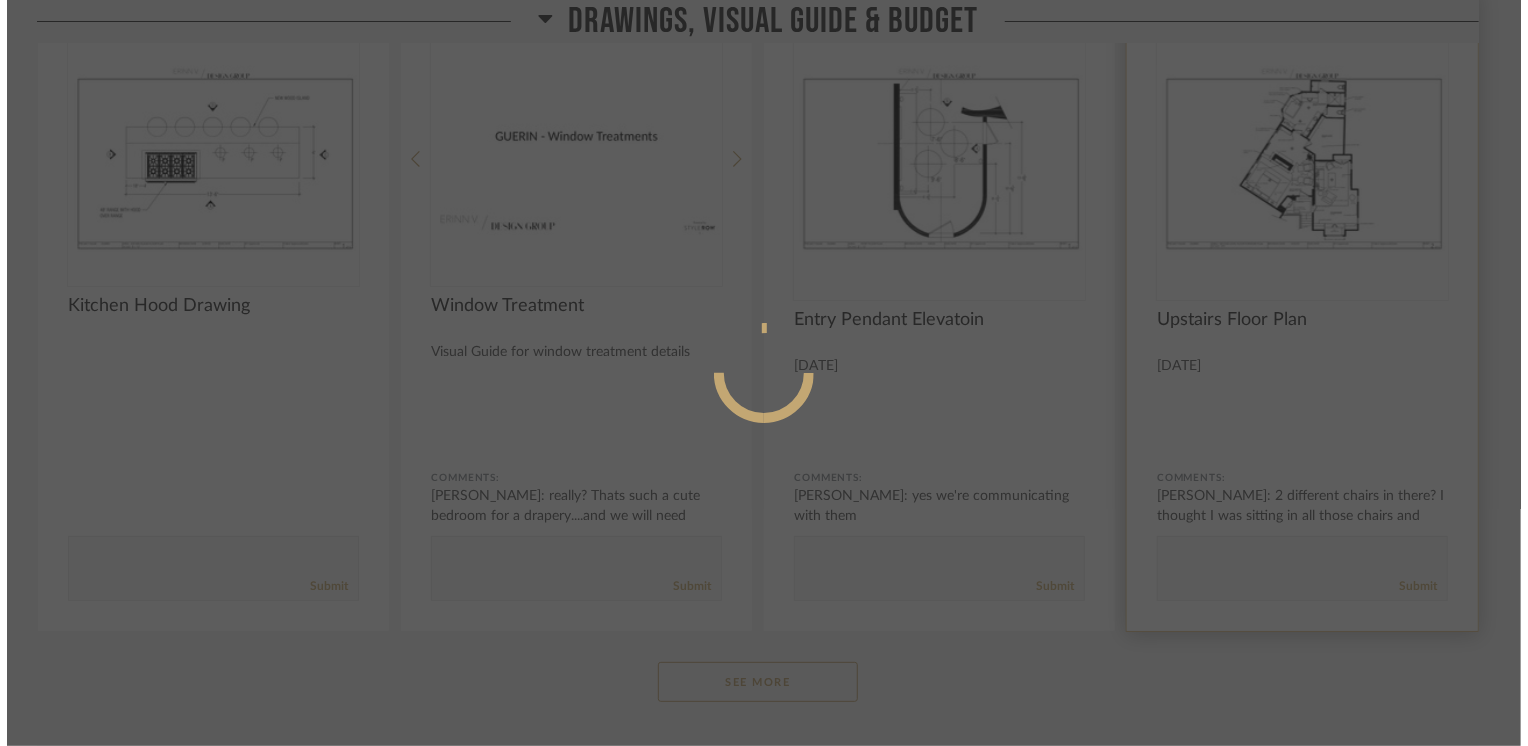 scroll, scrollTop: 0, scrollLeft: 0, axis: both 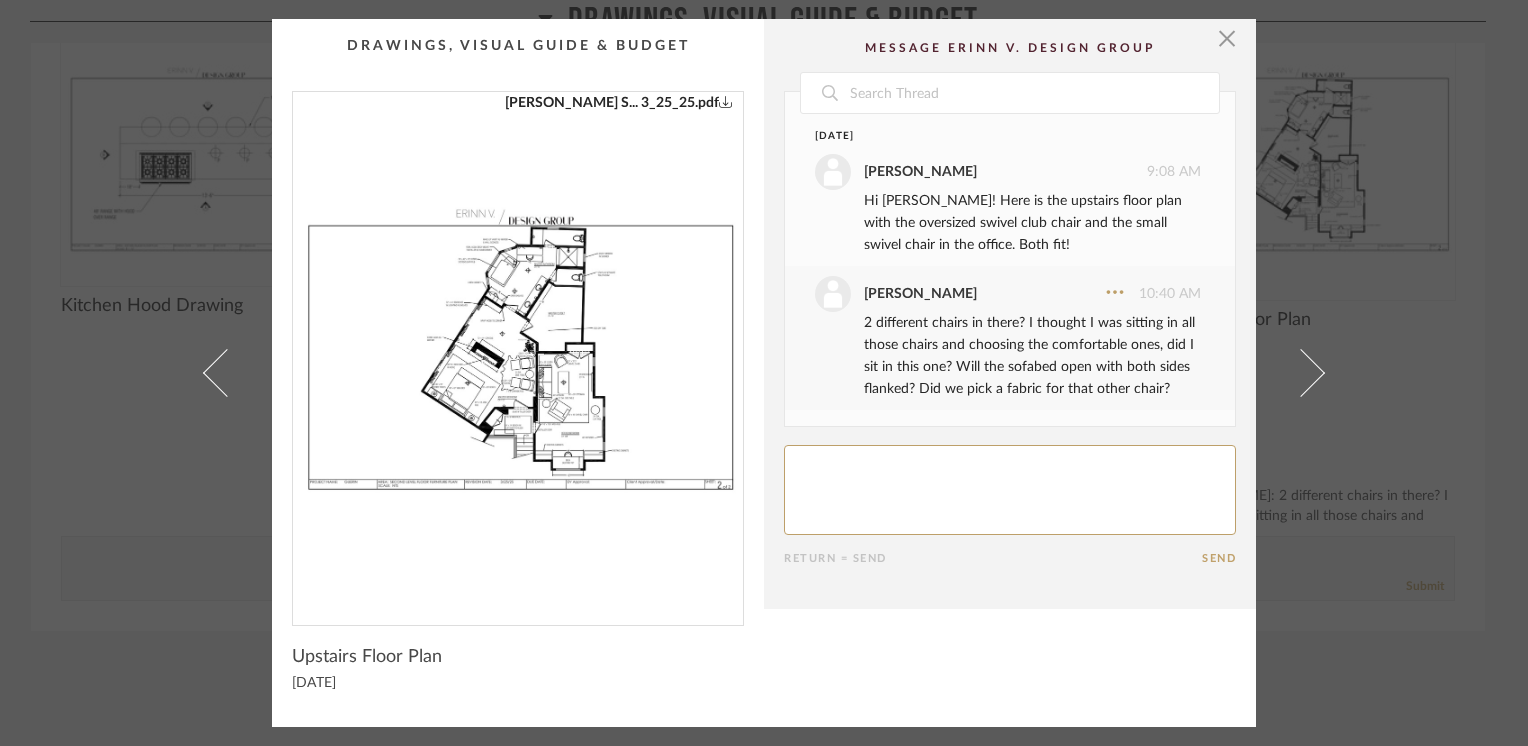 click at bounding box center [518, 350] 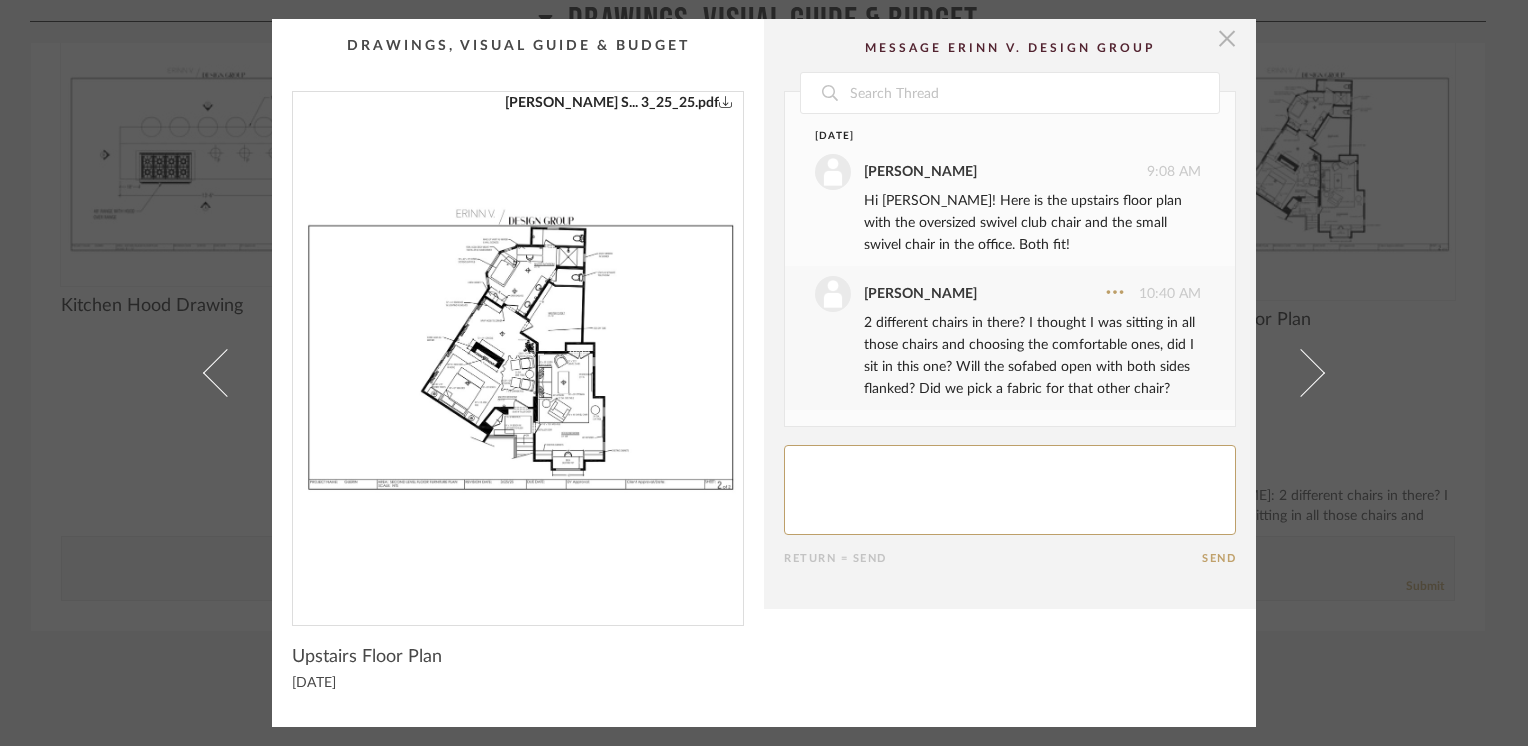click at bounding box center [1227, 39] 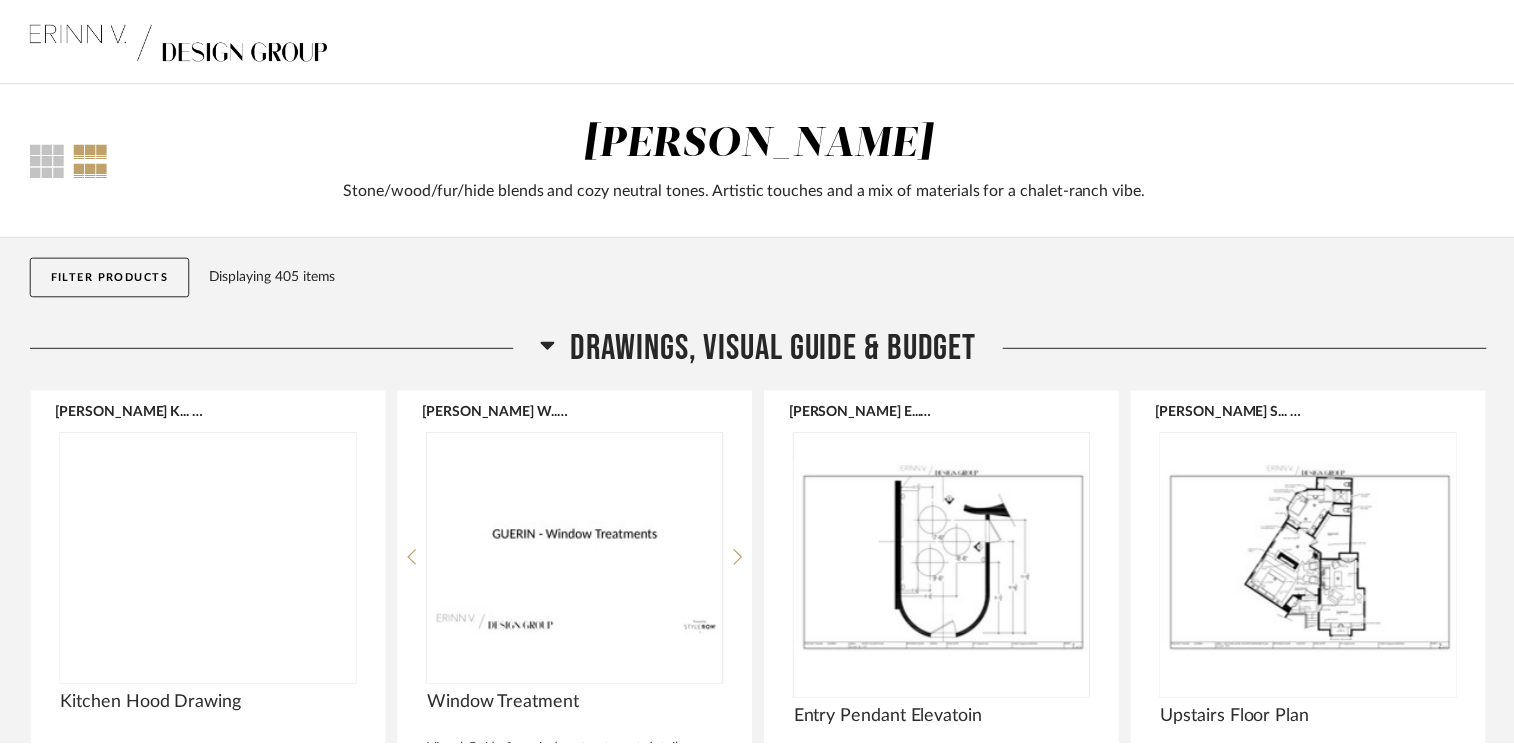 scroll, scrollTop: 400, scrollLeft: 0, axis: vertical 